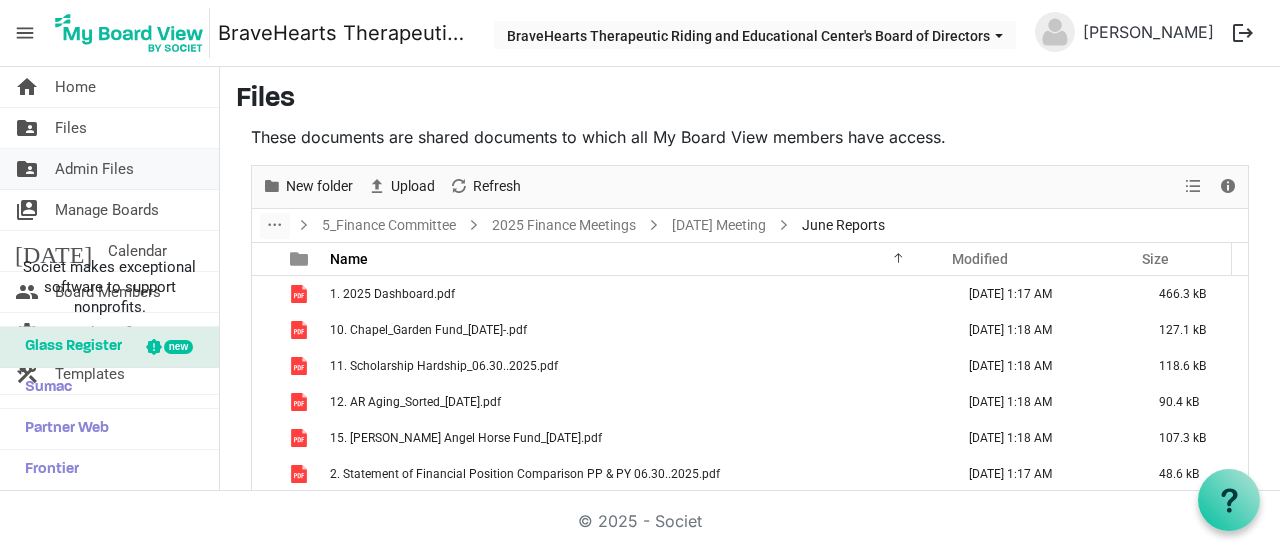 scroll, scrollTop: 0, scrollLeft: 0, axis: both 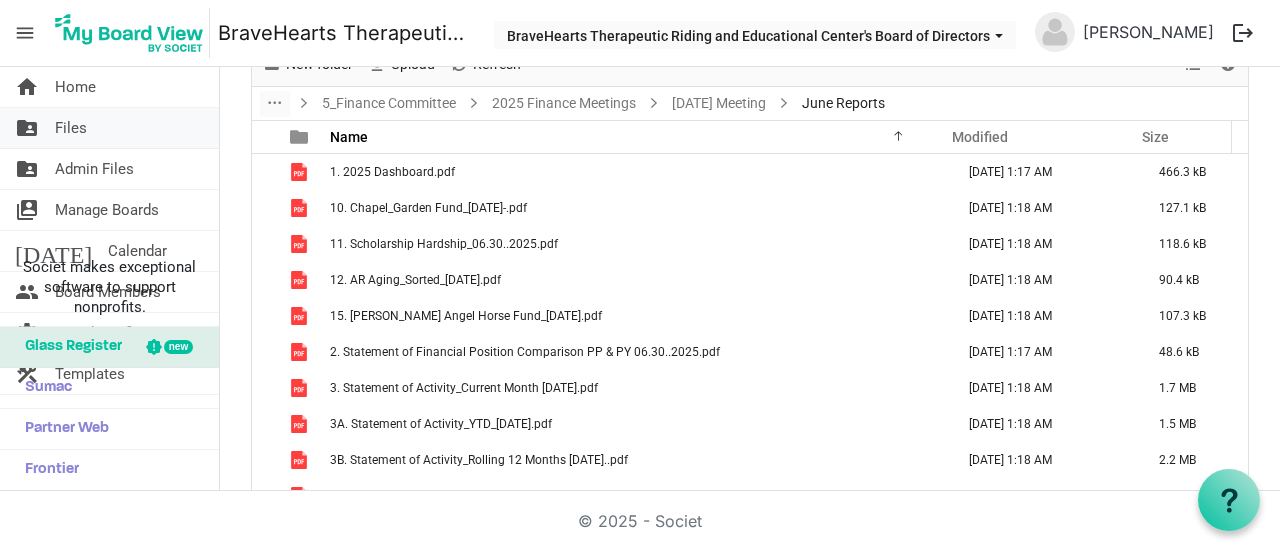 click on "Files" at bounding box center [71, 128] 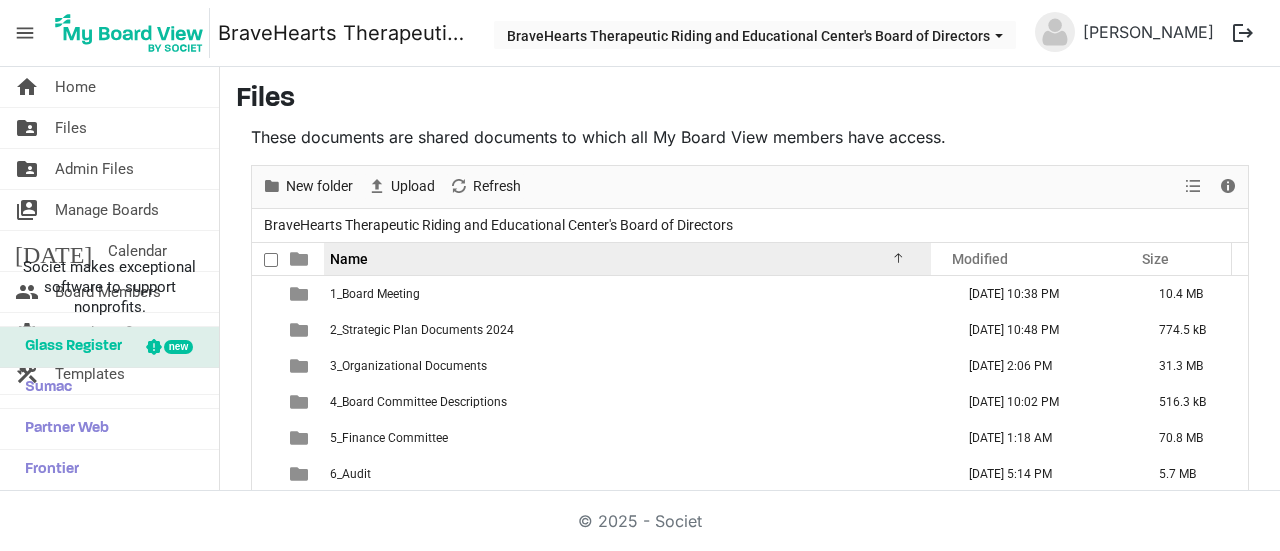 scroll, scrollTop: 0, scrollLeft: 0, axis: both 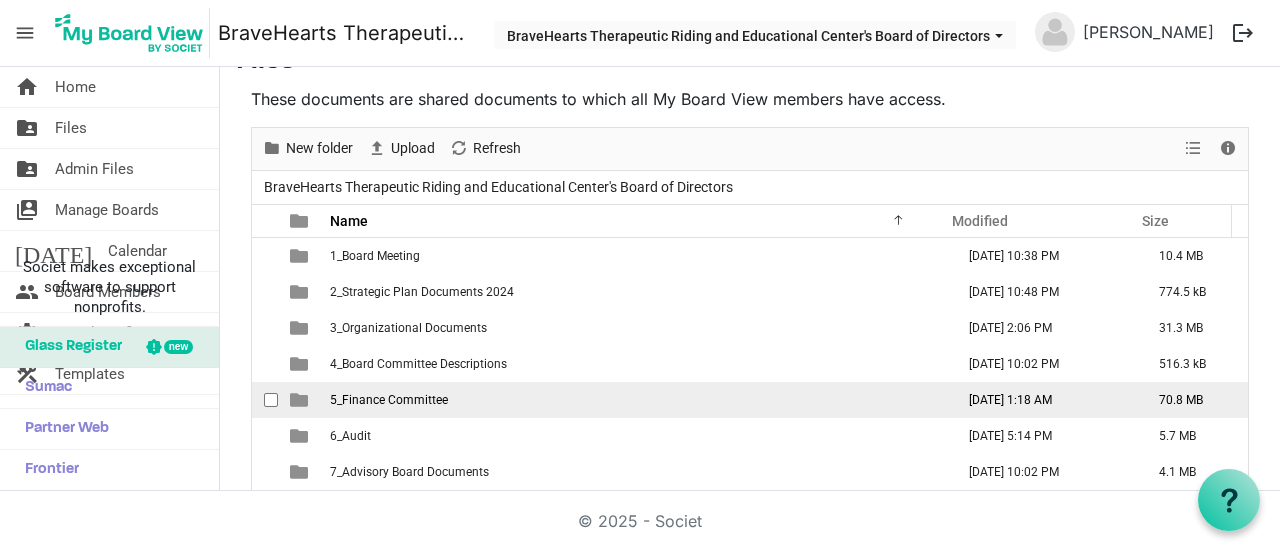 click on "5_Finance Committee" at bounding box center [636, 400] 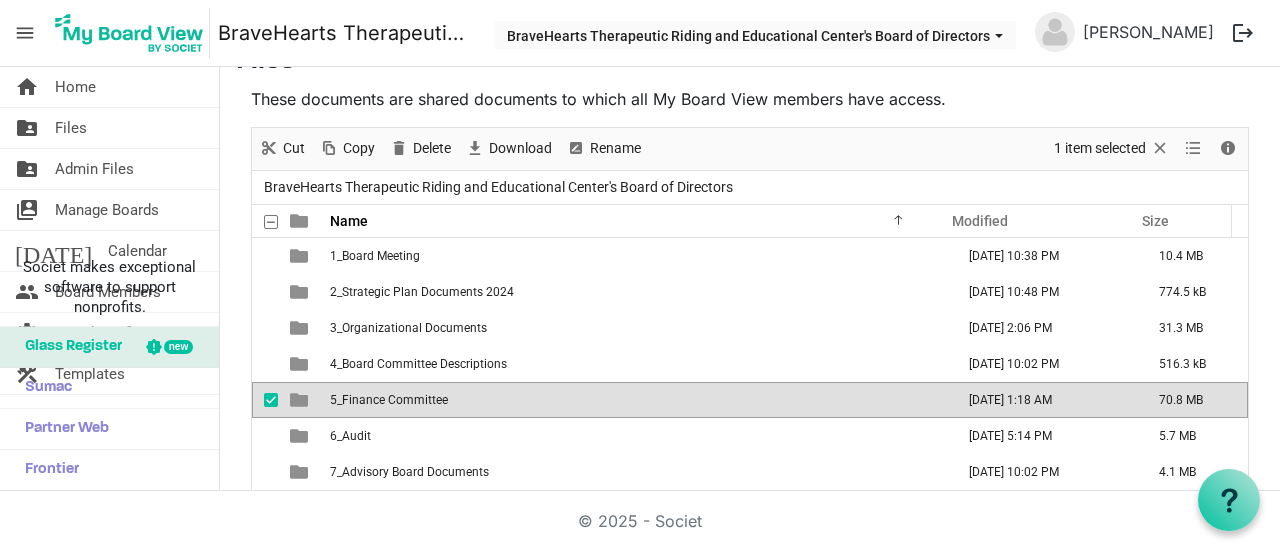 click on "5_Finance Committee" at bounding box center (636, 400) 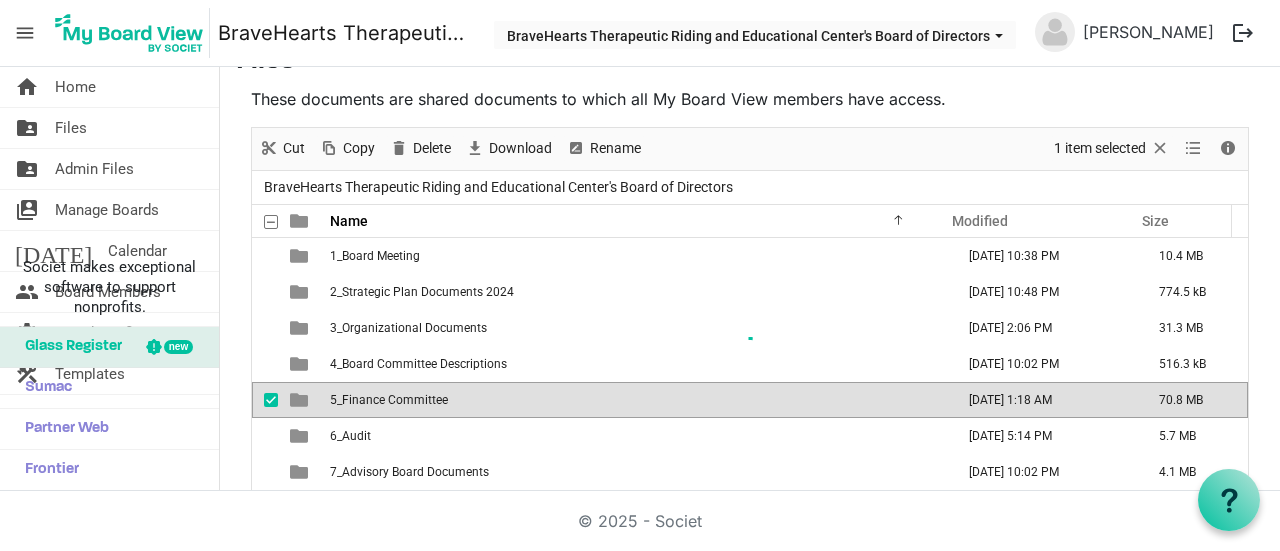 scroll, scrollTop: 122, scrollLeft: 0, axis: vertical 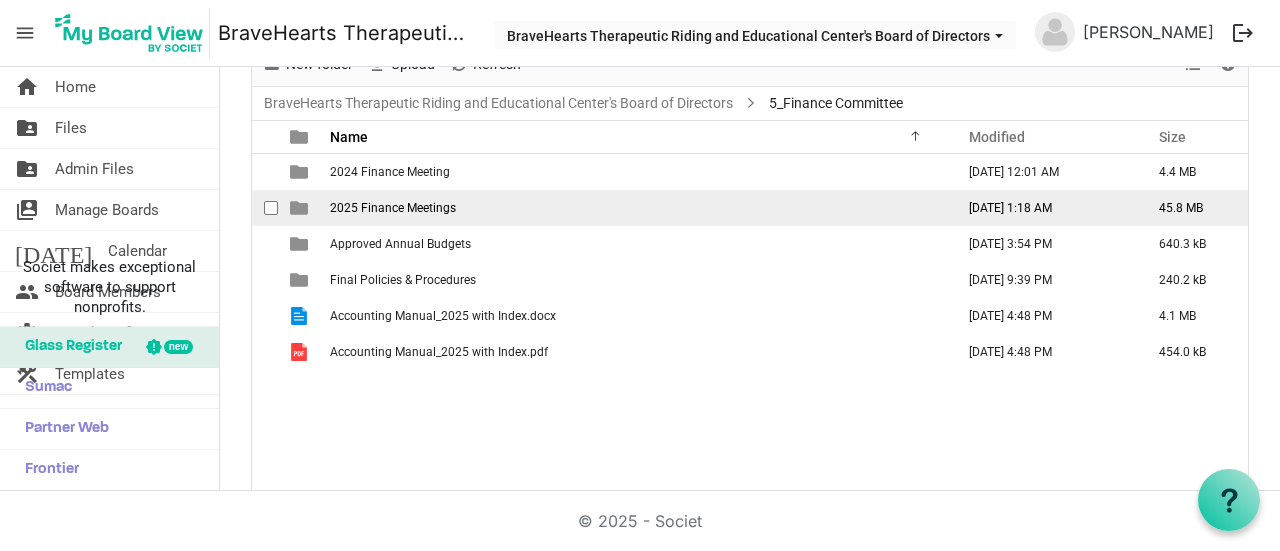 click on "2025 Finance Meetings" at bounding box center [393, 208] 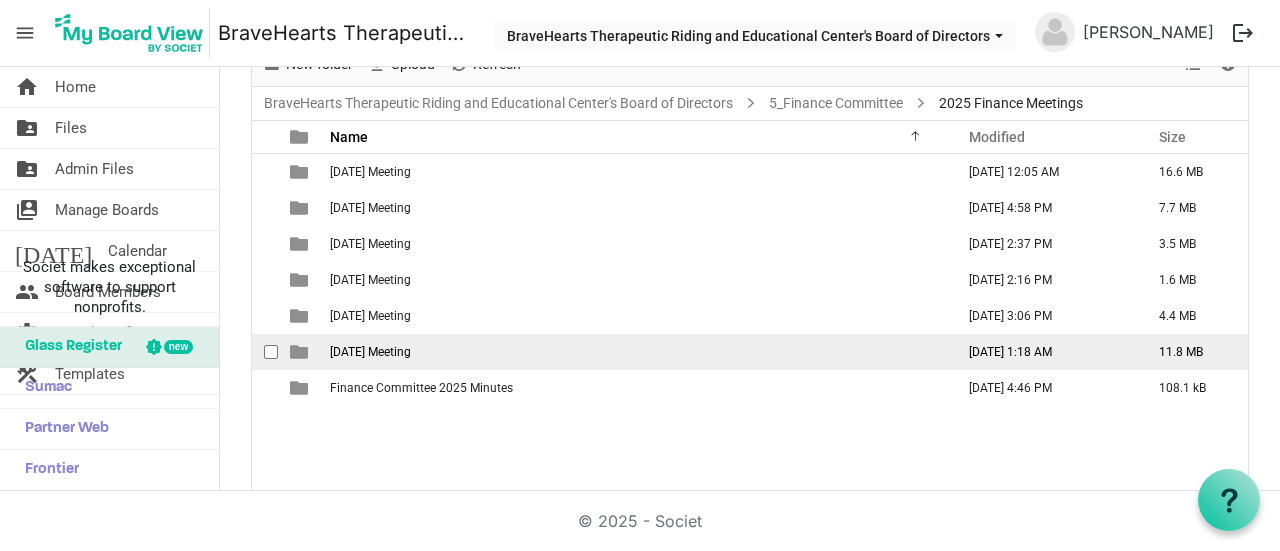 click on "[DATE] Meeting" at bounding box center [370, 352] 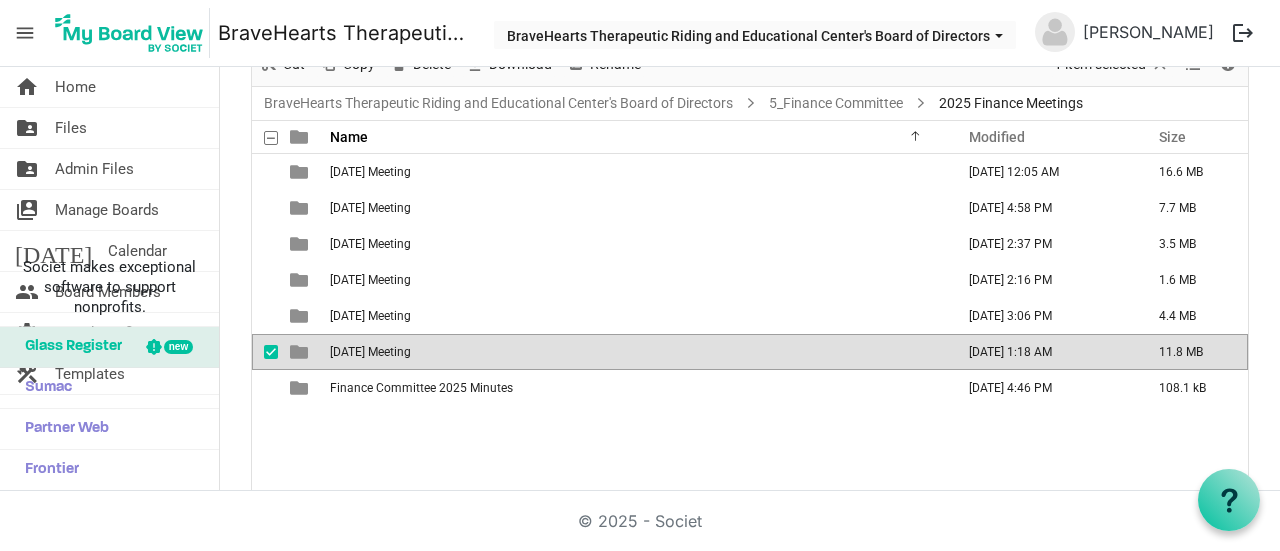 click on "[DATE] Meeting" at bounding box center [636, 352] 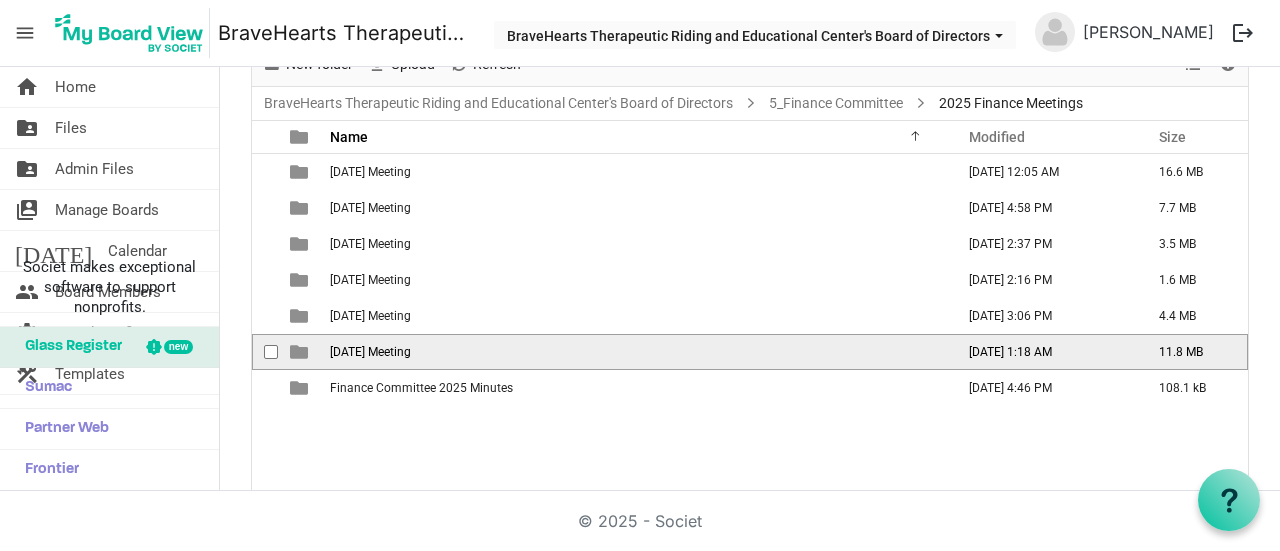click on "[DATE] Meeting" at bounding box center (636, 352) 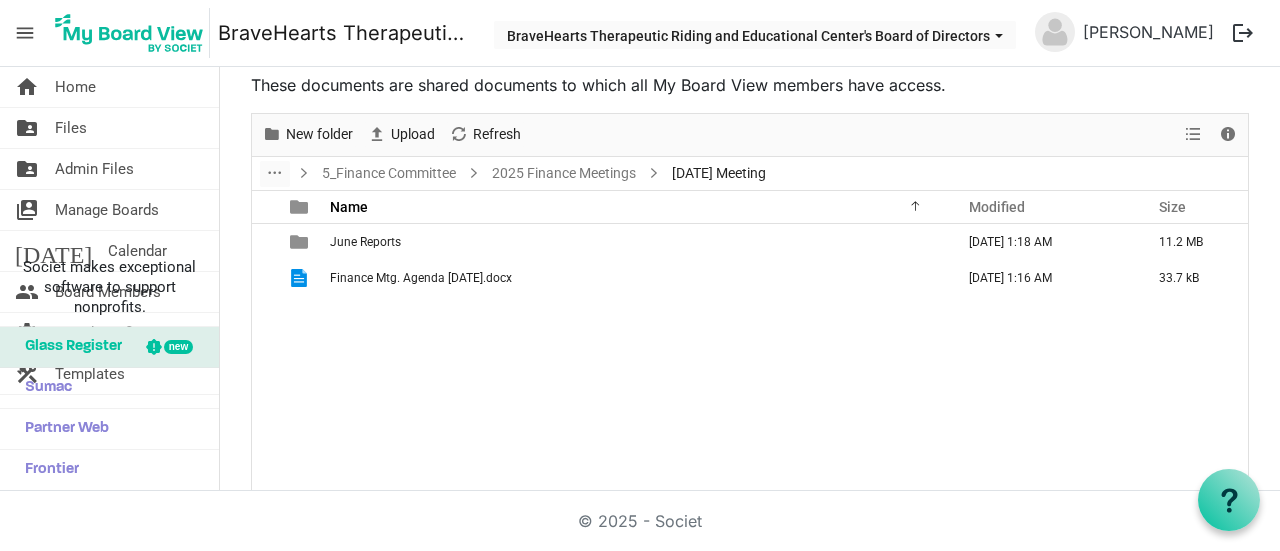 scroll, scrollTop: 22, scrollLeft: 0, axis: vertical 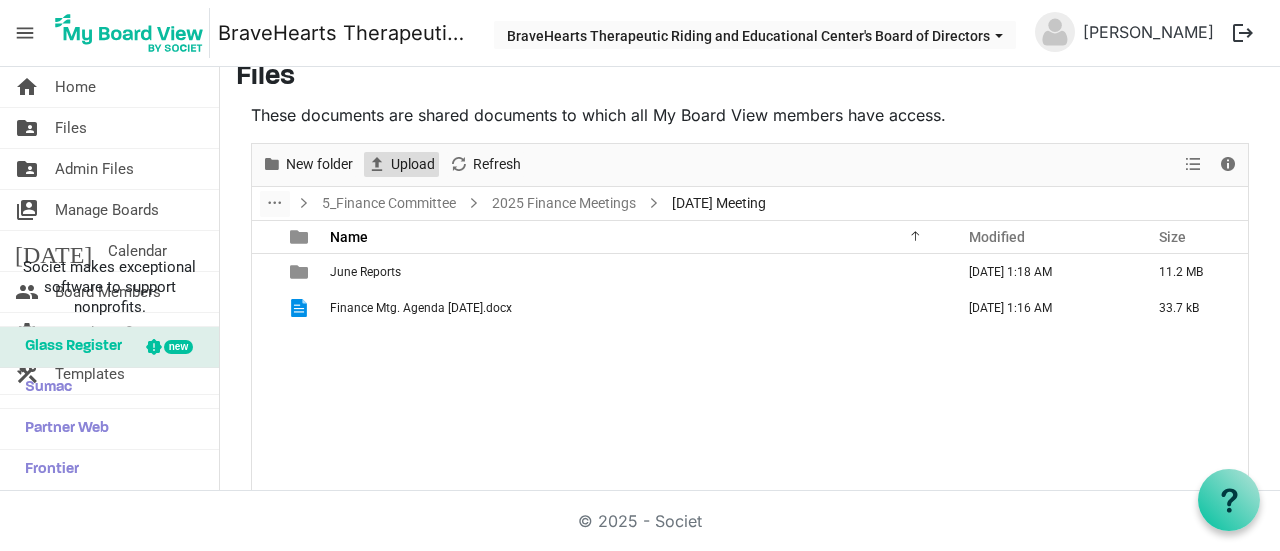 click at bounding box center [377, 164] 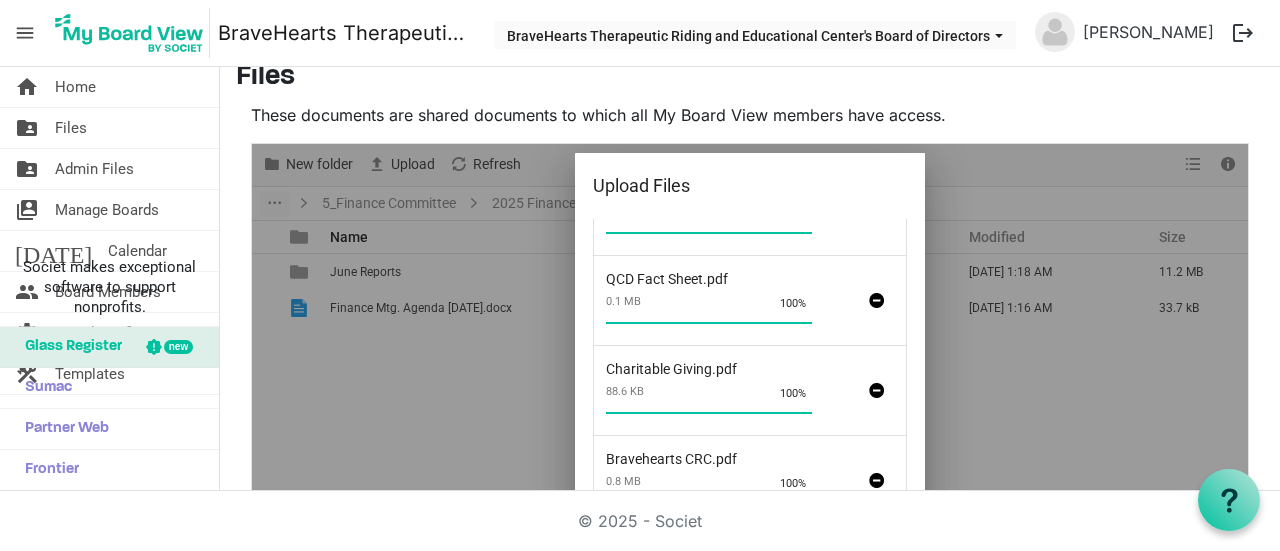 scroll, scrollTop: 148, scrollLeft: 0, axis: vertical 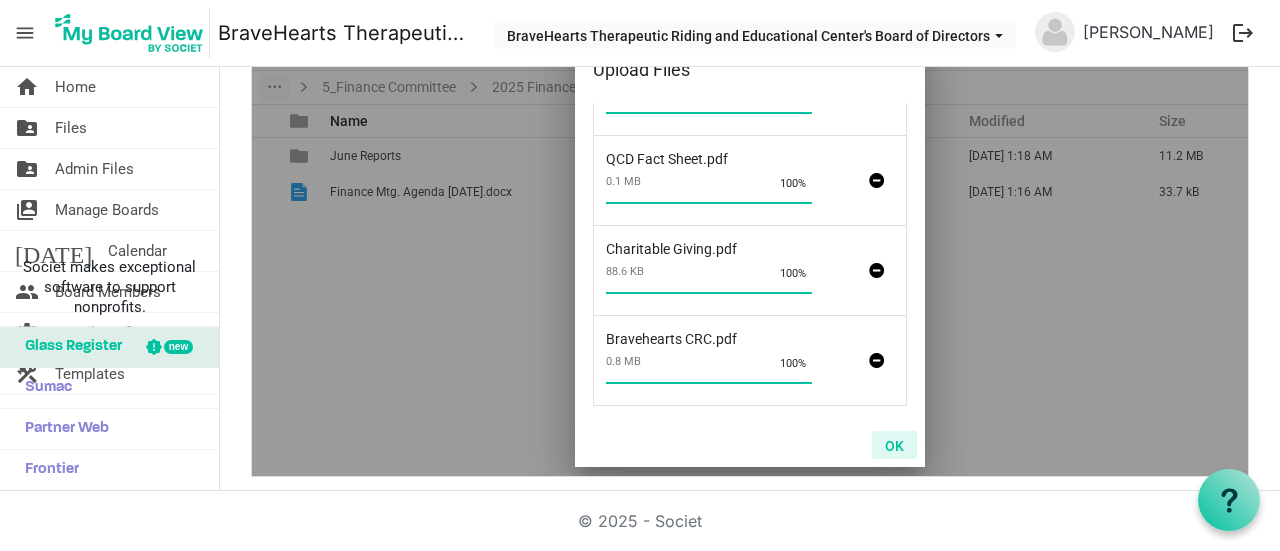 click on "OK" at bounding box center (894, 445) 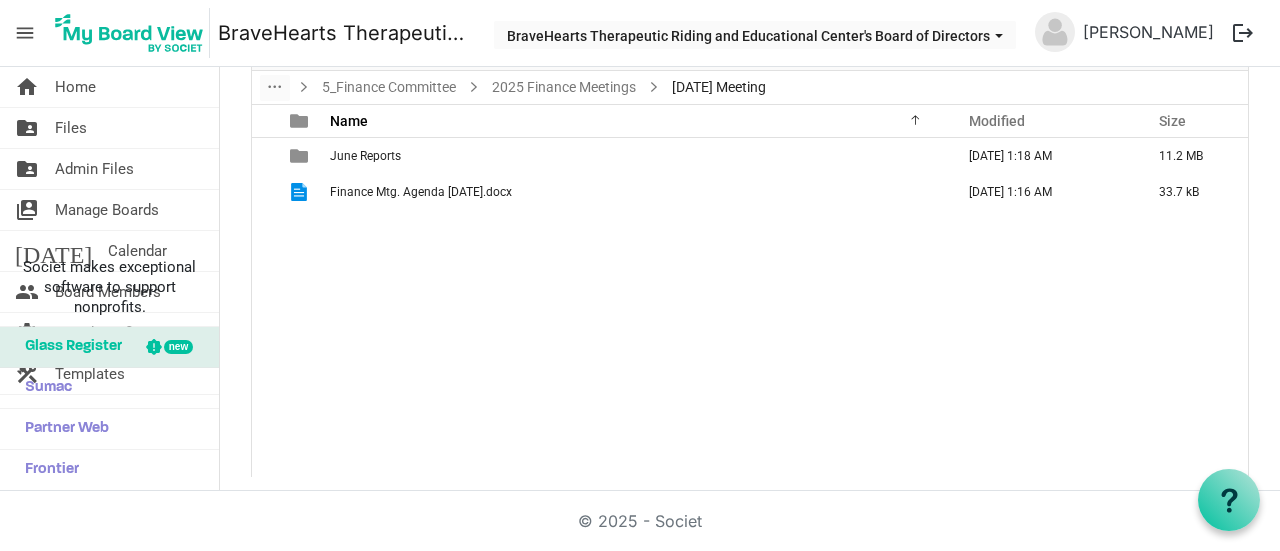 scroll, scrollTop: 0, scrollLeft: 0, axis: both 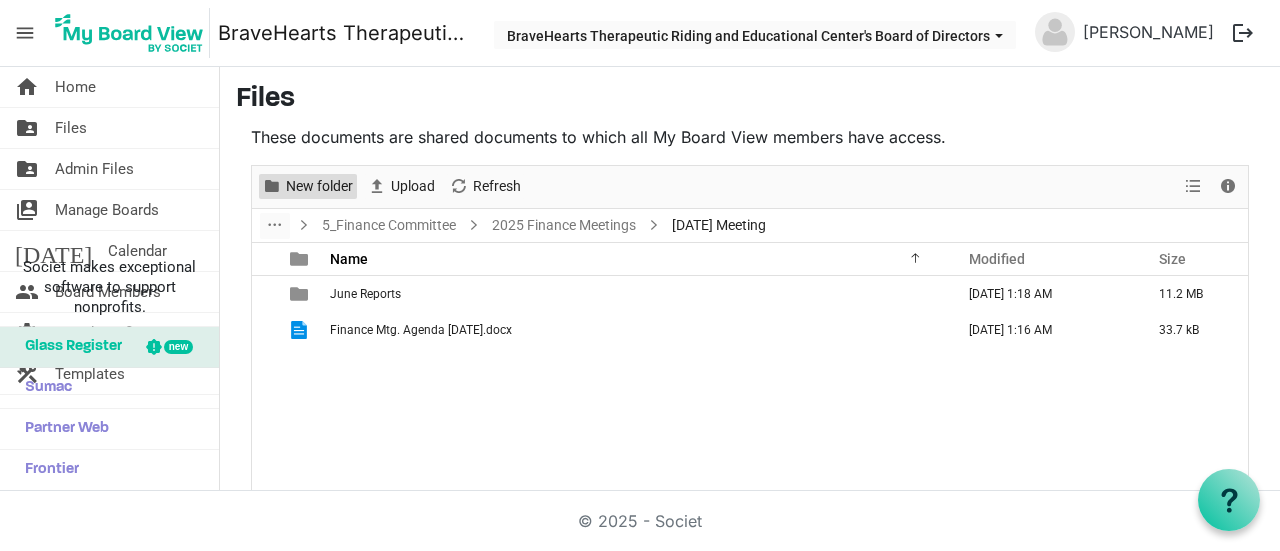 click on "New folder" at bounding box center [319, 186] 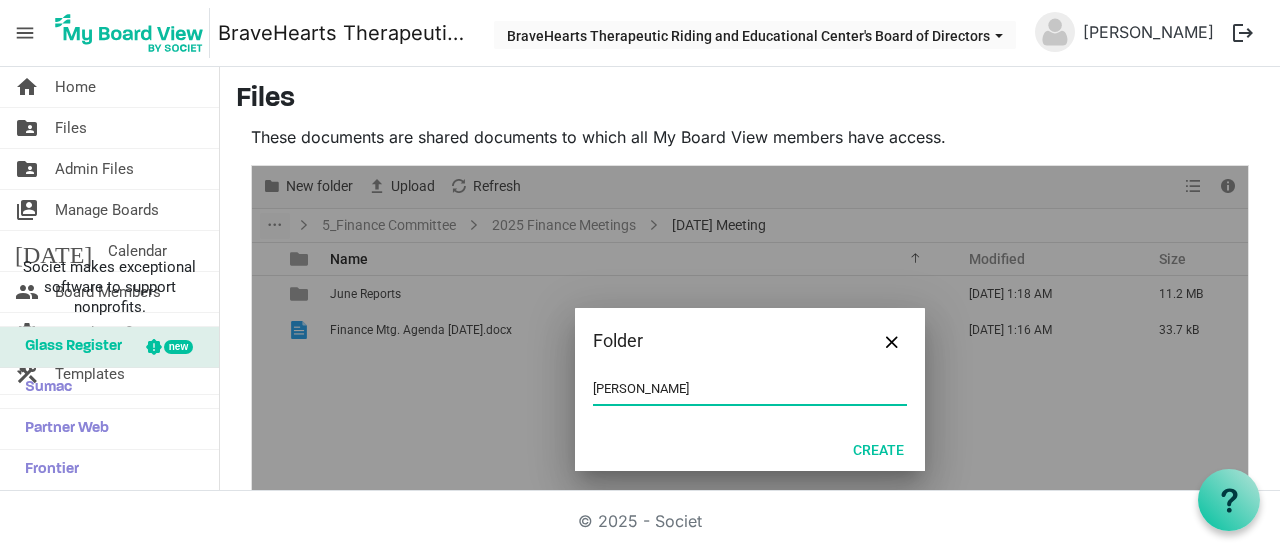 click on "Merill Lynch" at bounding box center (750, 389) 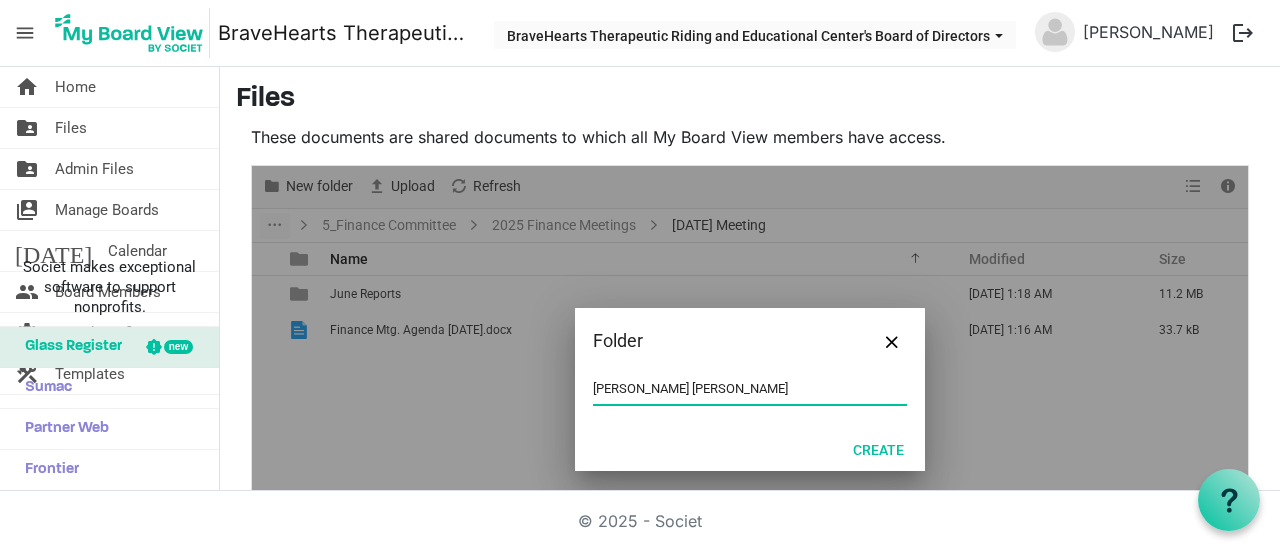 drag, startPoint x: 796, startPoint y: 389, endPoint x: 812, endPoint y: 361, distance: 32.24903 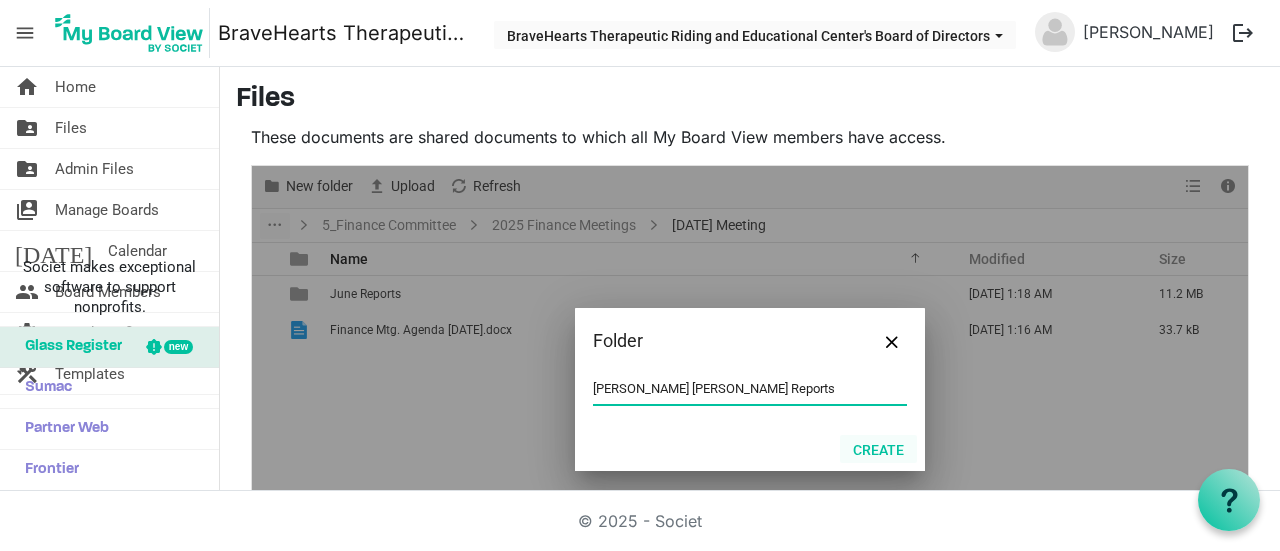 type on "Merrill Lynch Reports" 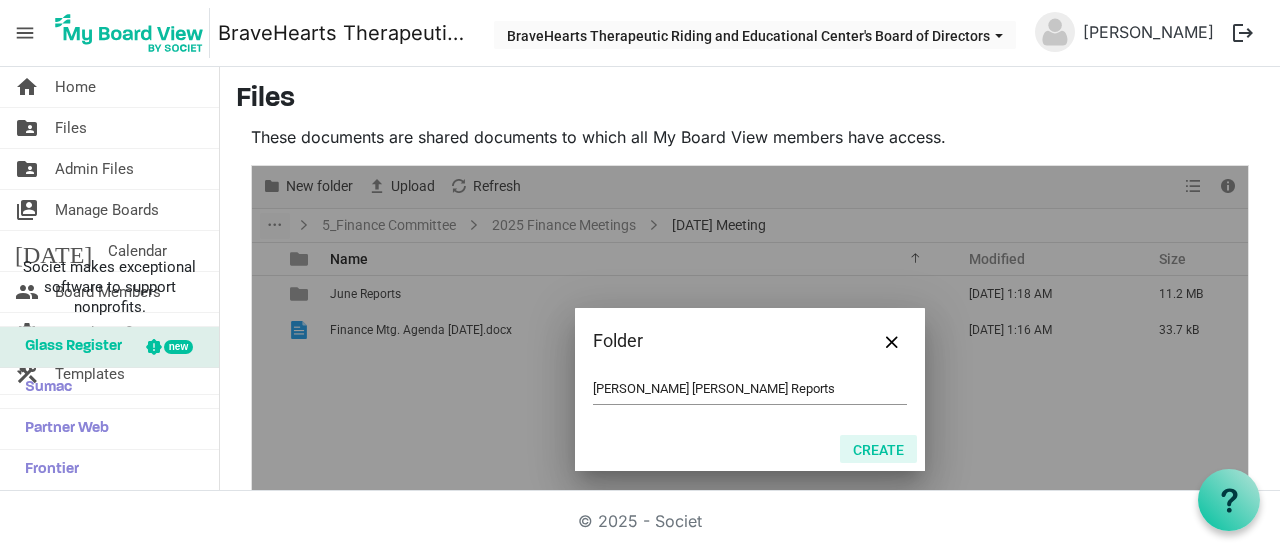 click on "Create" at bounding box center (878, 449) 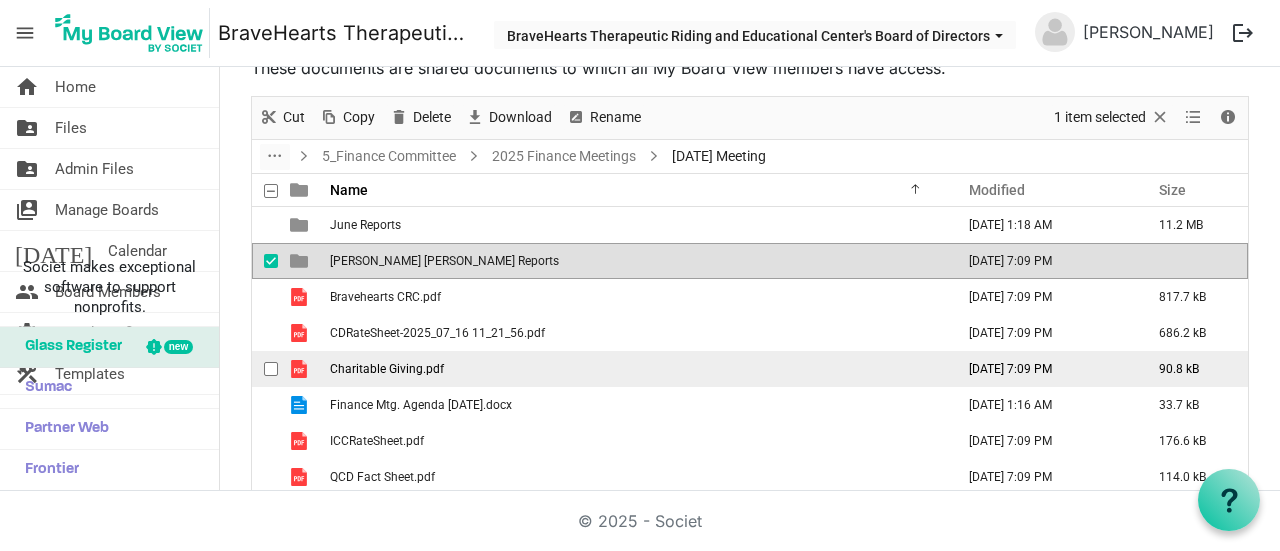 scroll, scrollTop: 100, scrollLeft: 0, axis: vertical 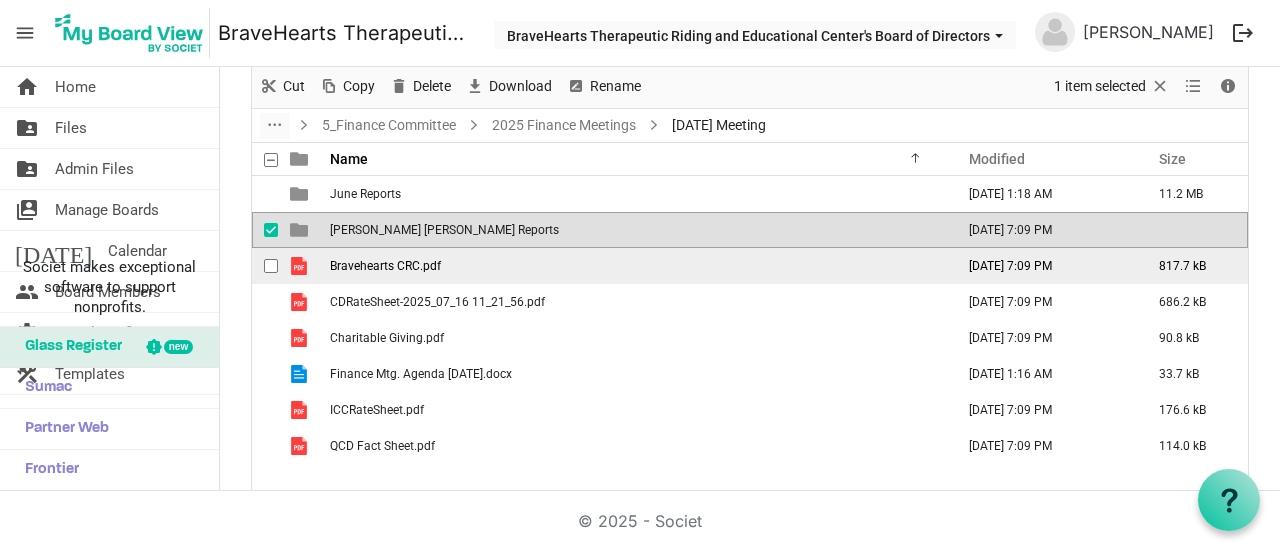 click on "Bravehearts CRC.pdf" at bounding box center (385, 266) 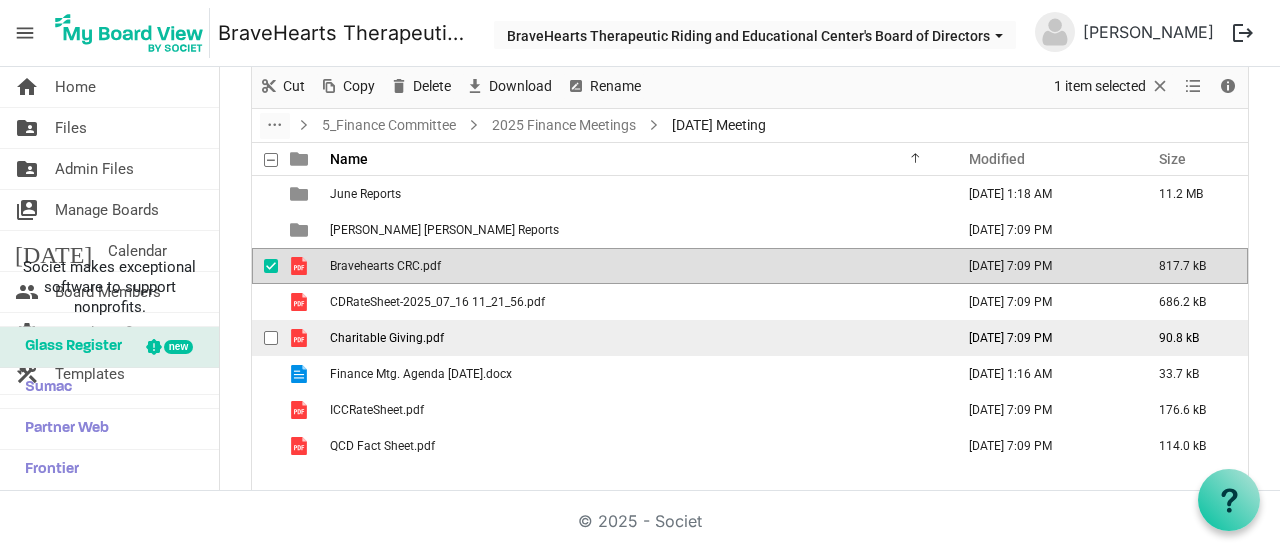 click on "Charitable Giving.pdf" at bounding box center [387, 338] 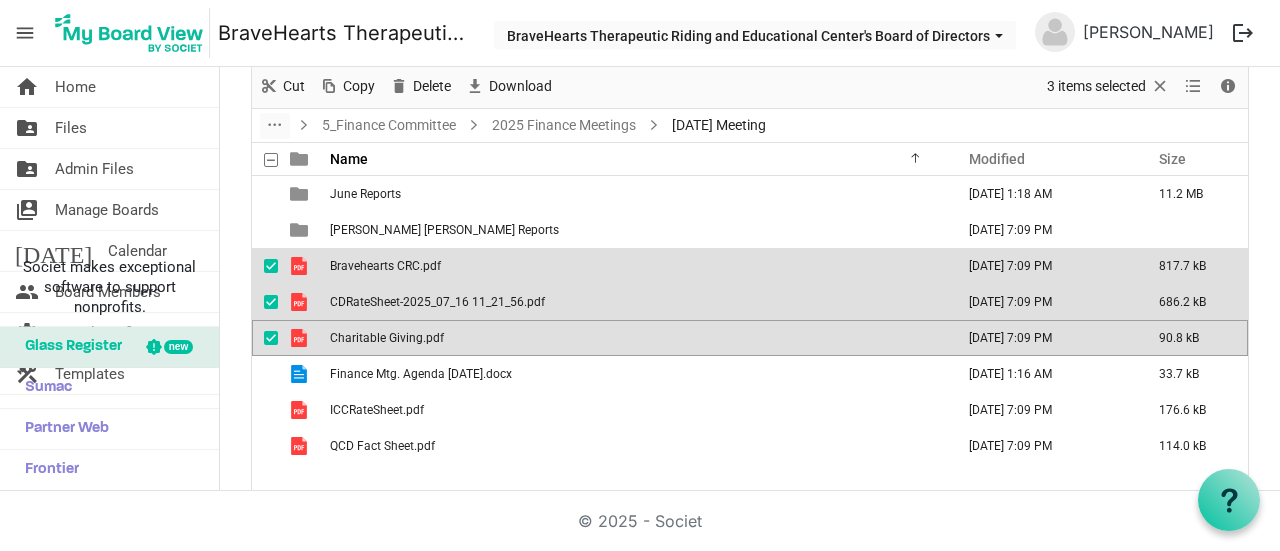 drag, startPoint x: 450, startPoint y: 273, endPoint x: 438, endPoint y: 270, distance: 12.369317 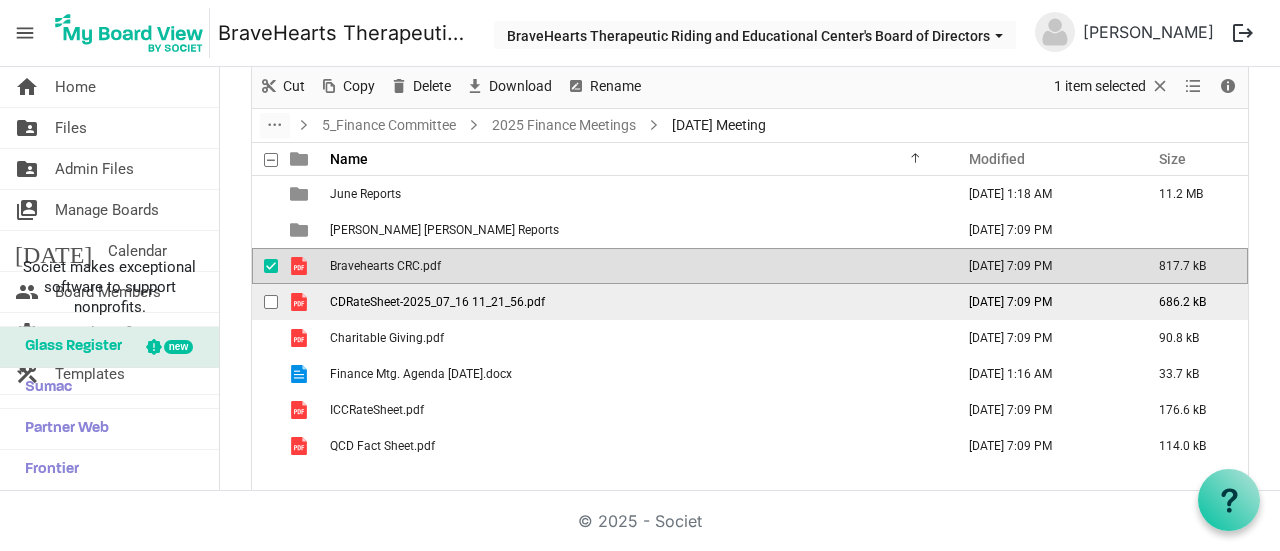 drag, startPoint x: 446, startPoint y: 287, endPoint x: 448, endPoint y: 300, distance: 13.152946 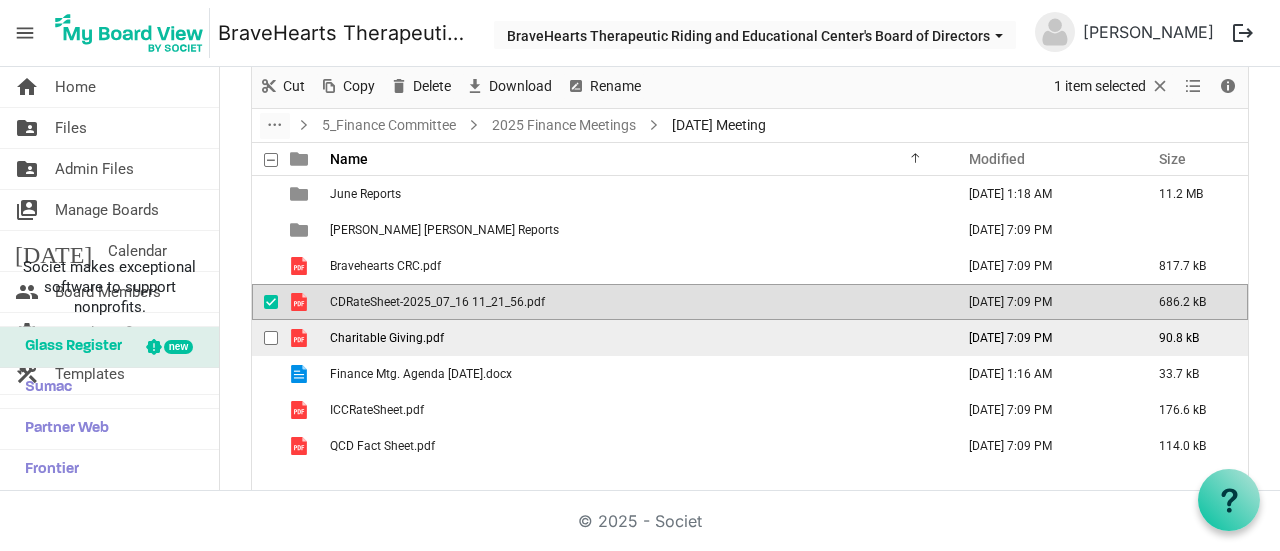 click on "Charitable Giving.pdf" at bounding box center (636, 338) 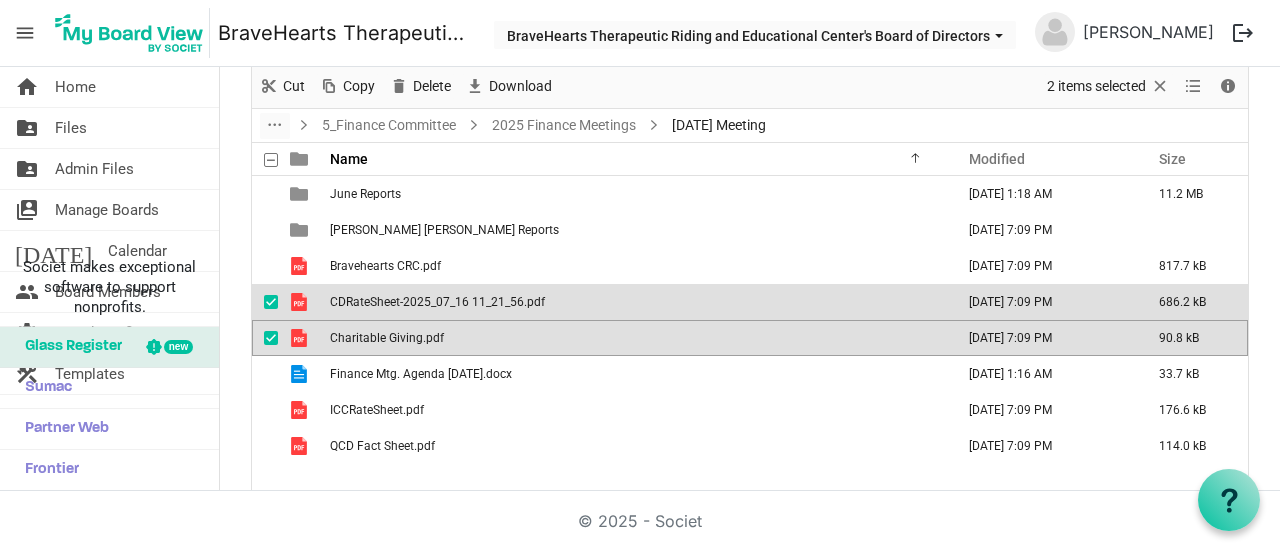 drag, startPoint x: 414, startPoint y: 302, endPoint x: 413, endPoint y: 314, distance: 12.0415945 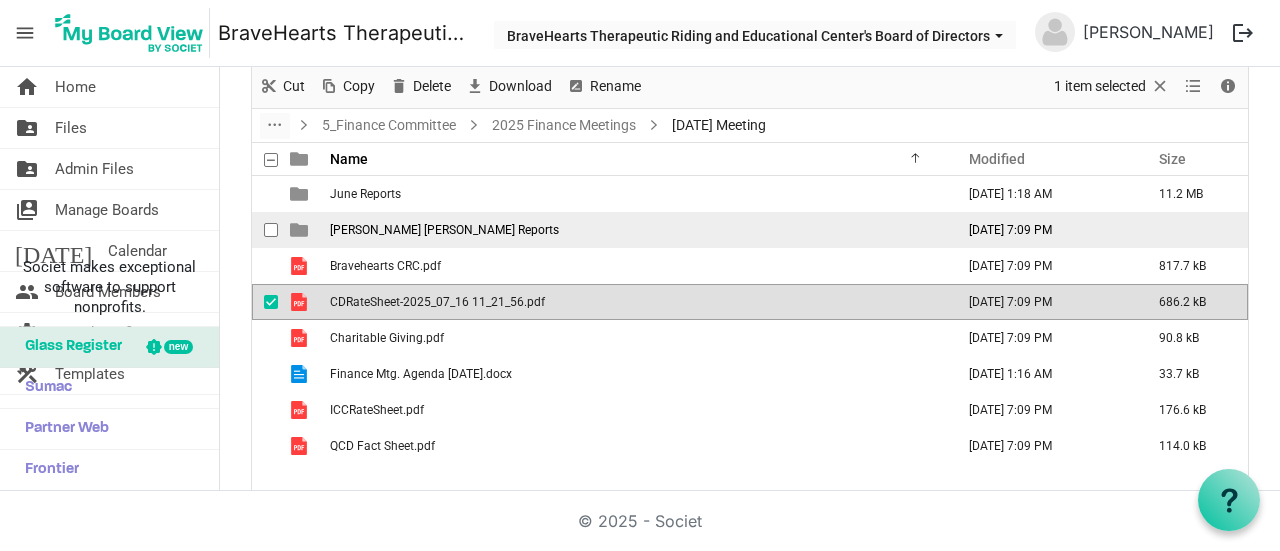 drag, startPoint x: 406, startPoint y: 298, endPoint x: 404, endPoint y: 239, distance: 59.03389 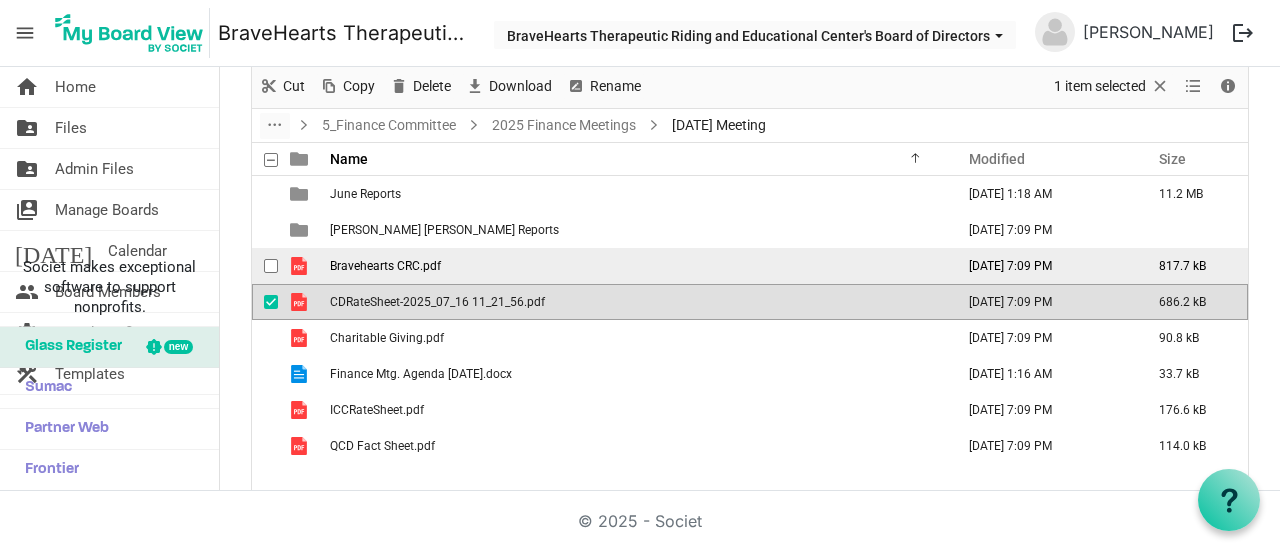 click on "Bravehearts CRC.pdf" at bounding box center [385, 266] 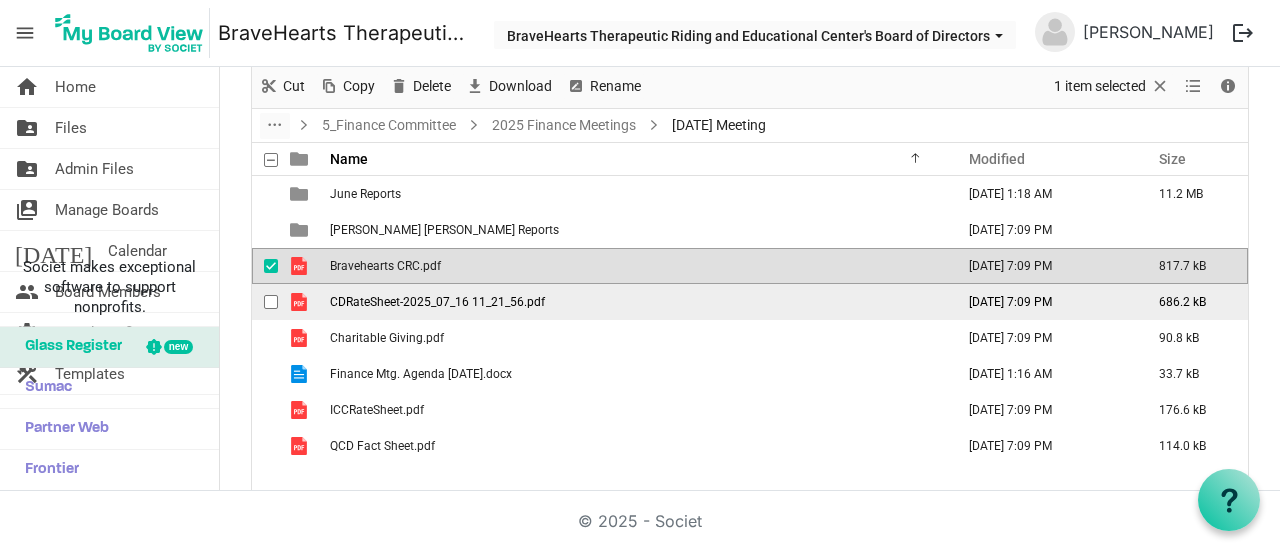 click at bounding box center (271, 302) 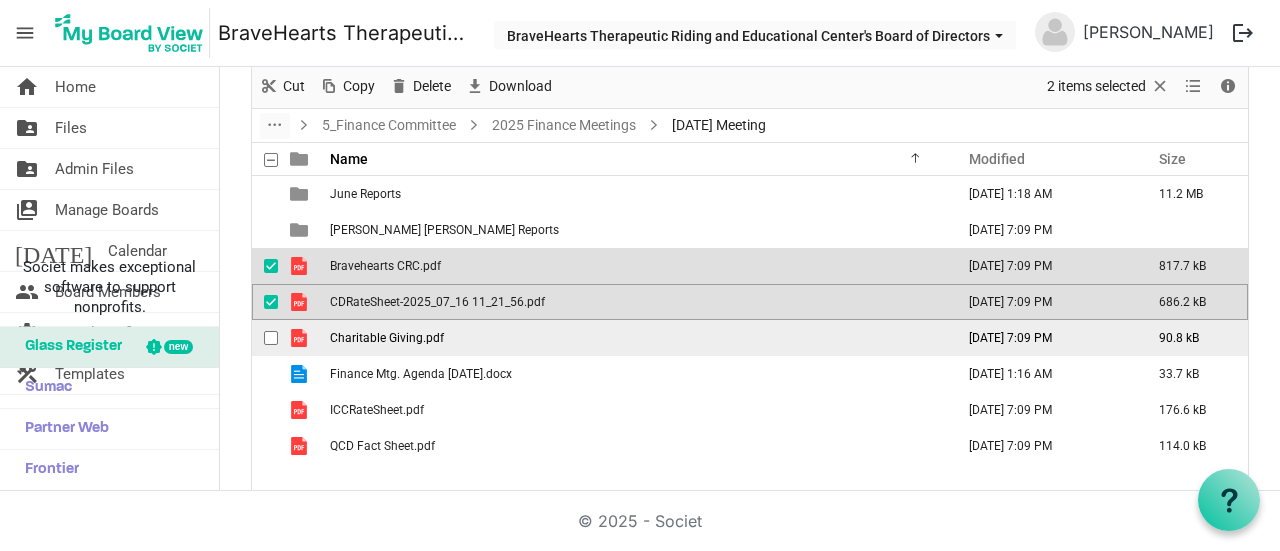 click at bounding box center (276, 338) 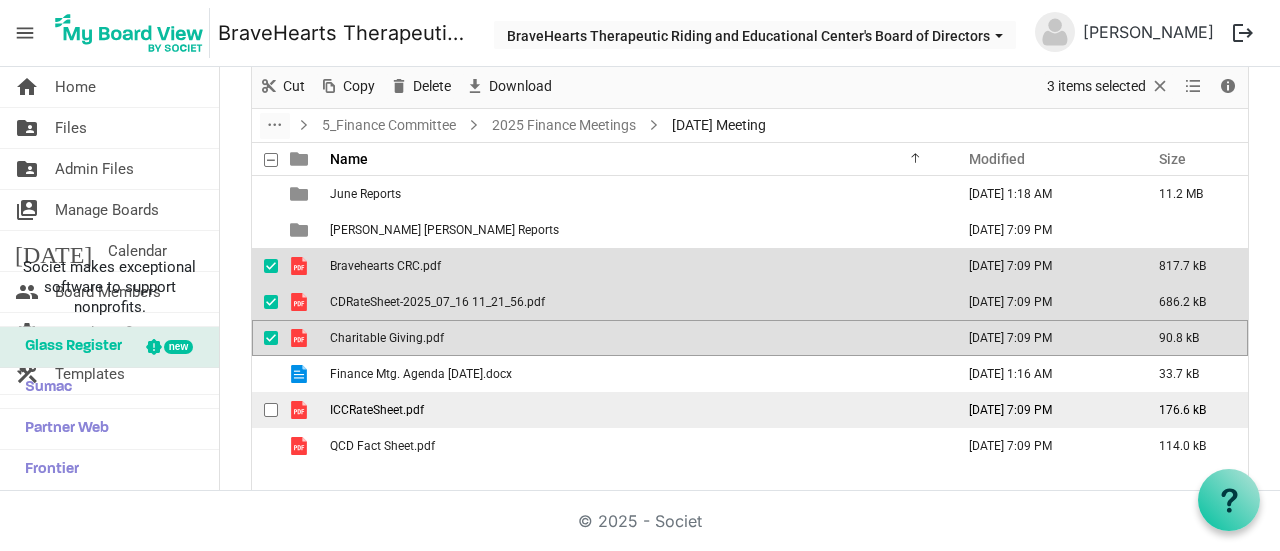 click at bounding box center [276, 410] 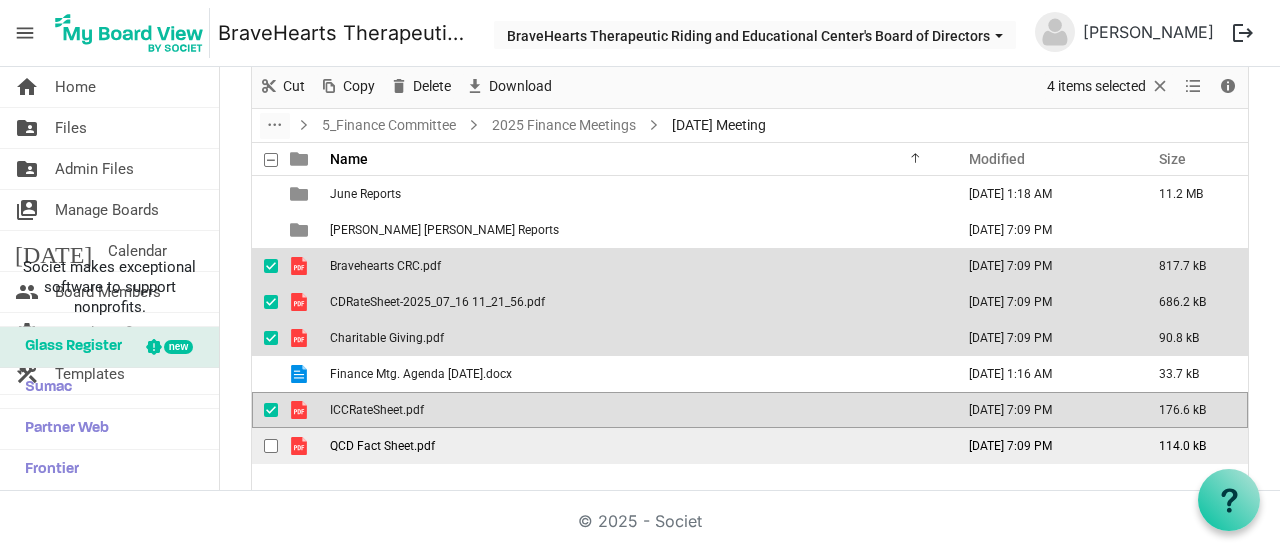 click at bounding box center (271, 446) 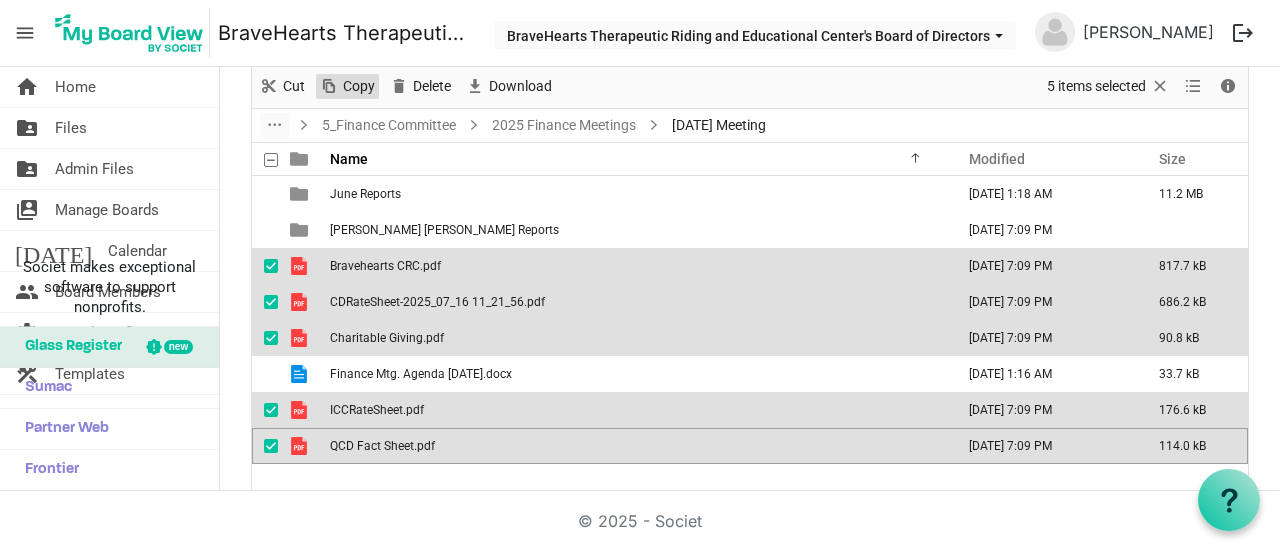 click on "Copy" at bounding box center [359, 86] 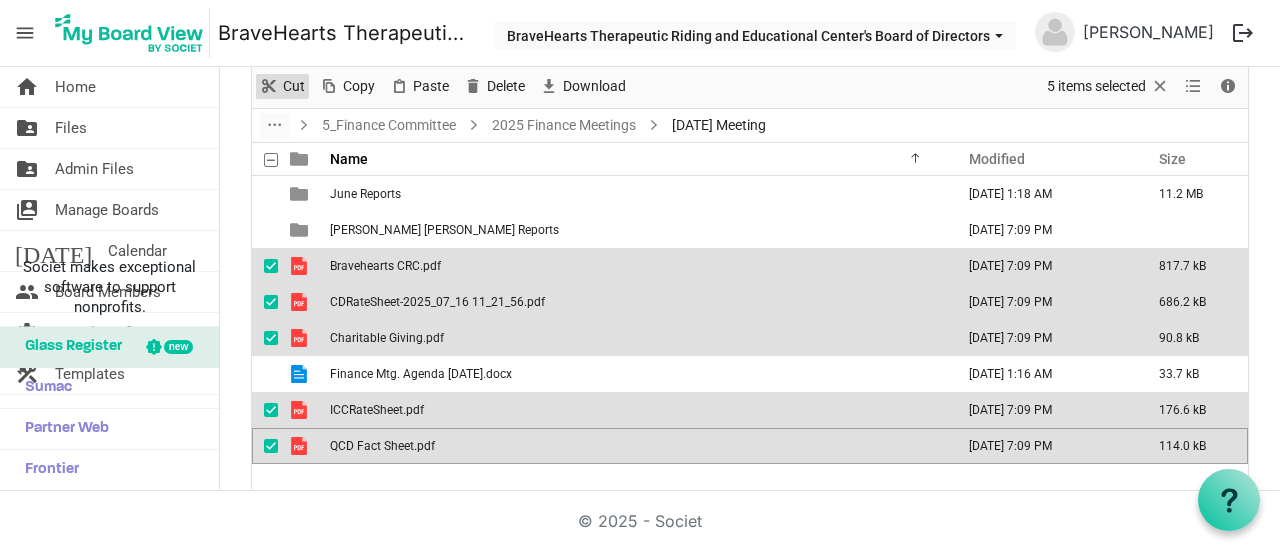 click on "Cut" at bounding box center [294, 86] 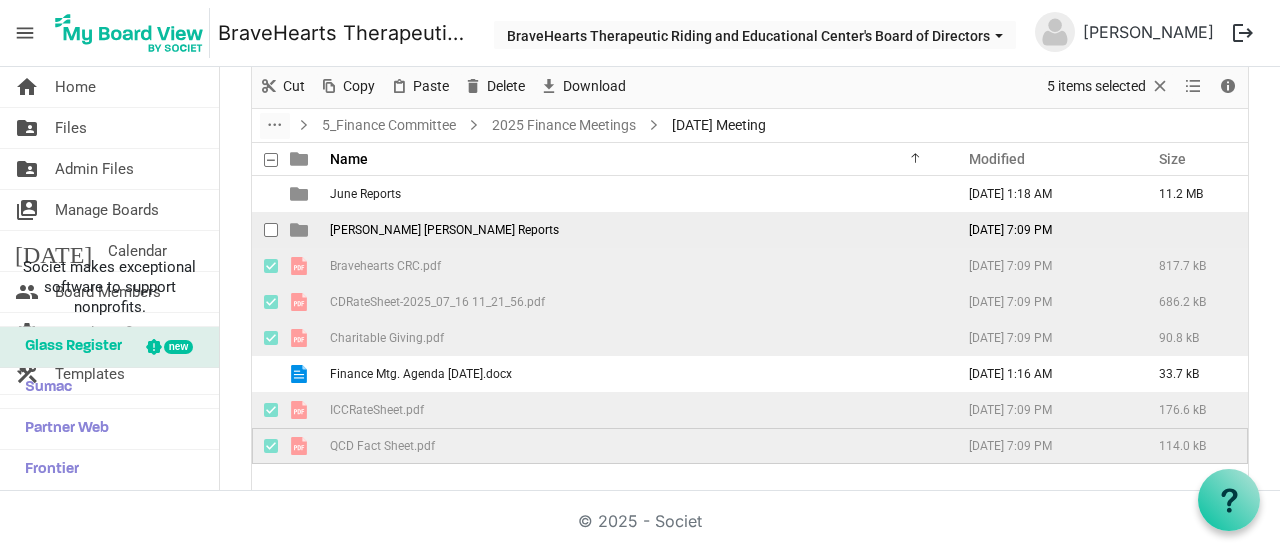 click on "Merrill Lynch Reports" at bounding box center [444, 230] 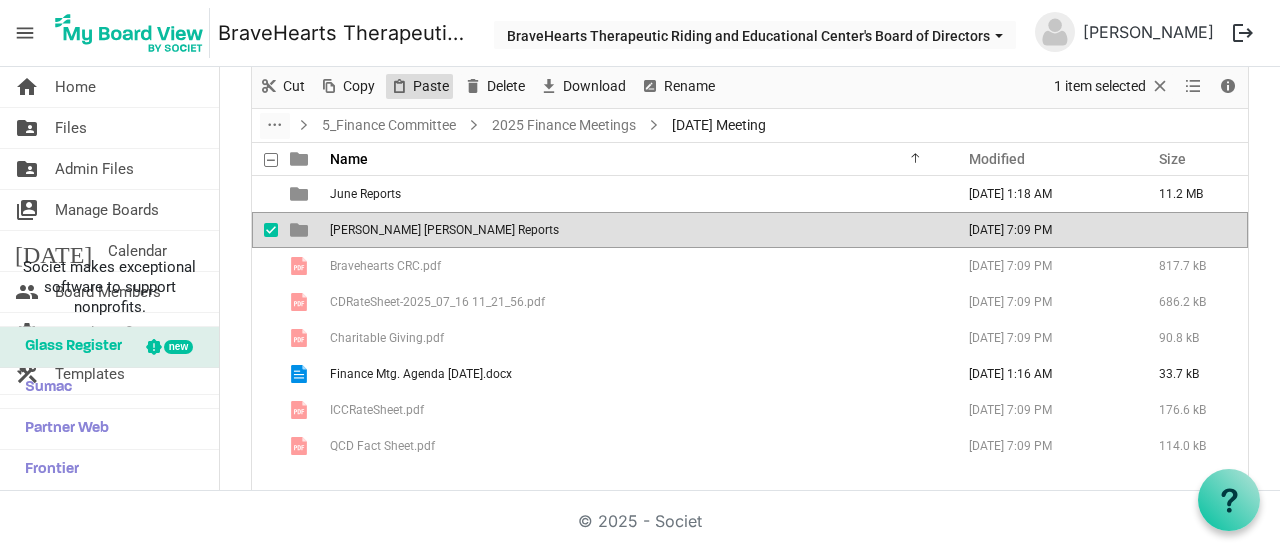 click at bounding box center [399, 86] 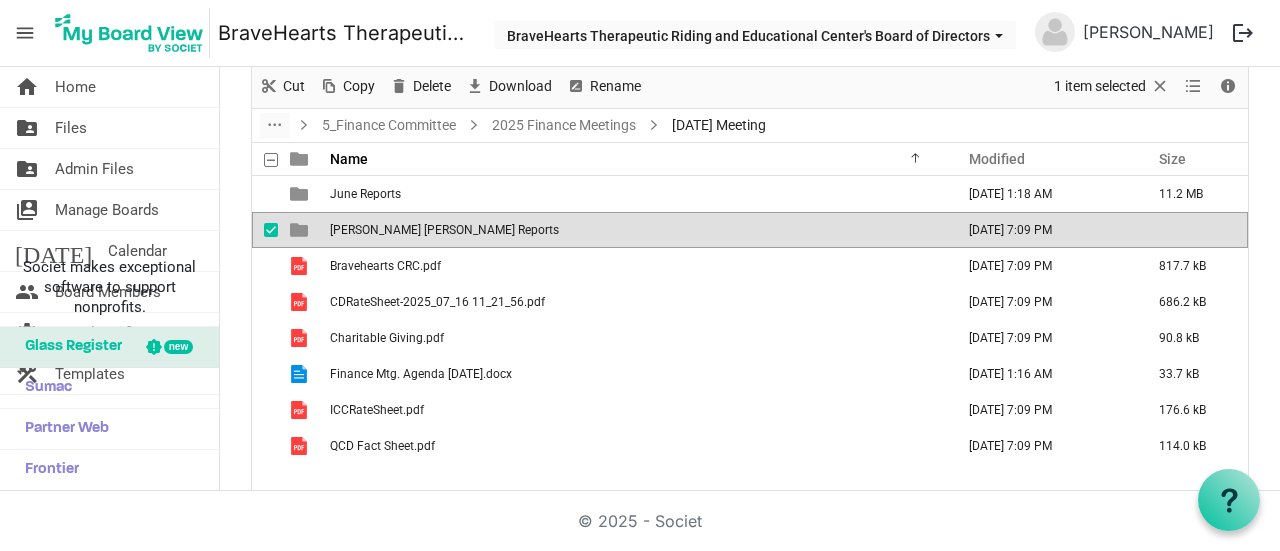 click on "Merrill Lynch Reports" at bounding box center [444, 230] 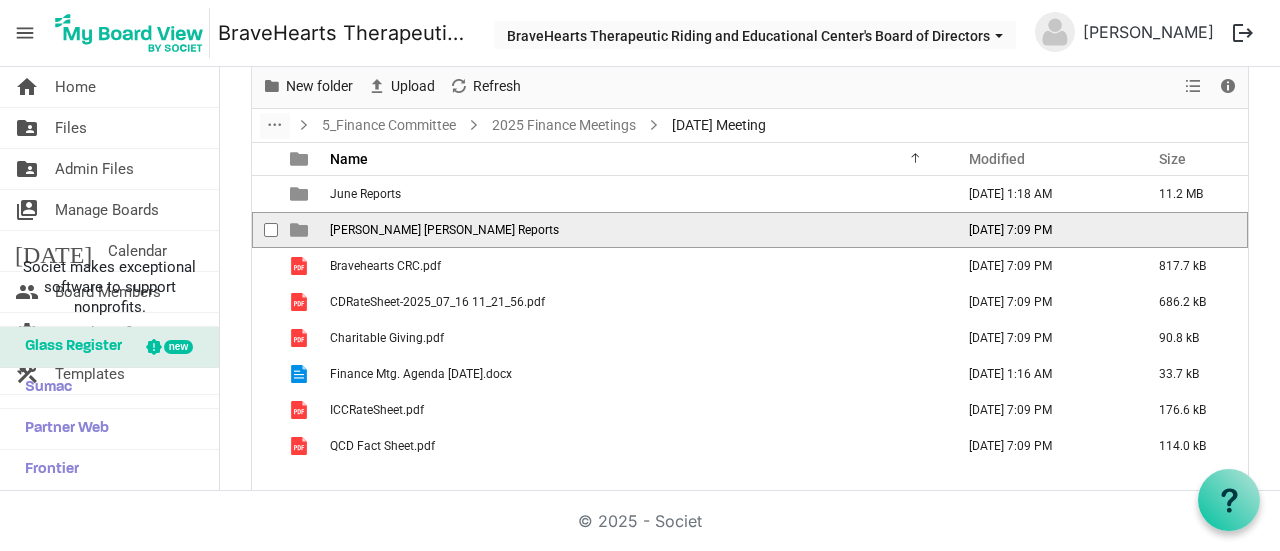 click on "Merrill Lynch Reports" at bounding box center (444, 230) 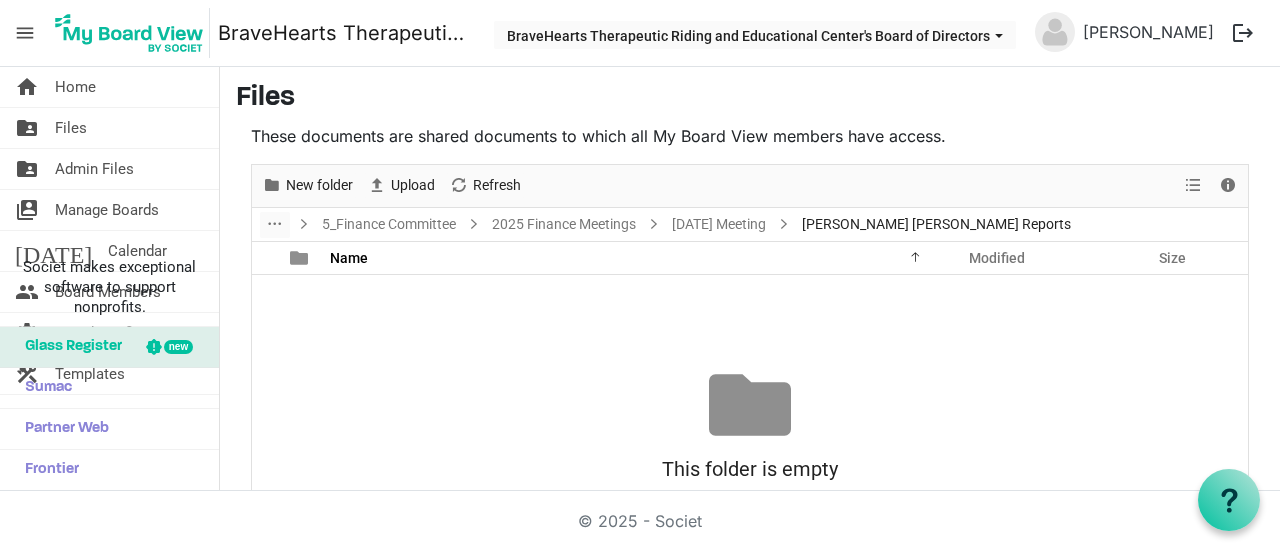 scroll, scrollTop: 0, scrollLeft: 0, axis: both 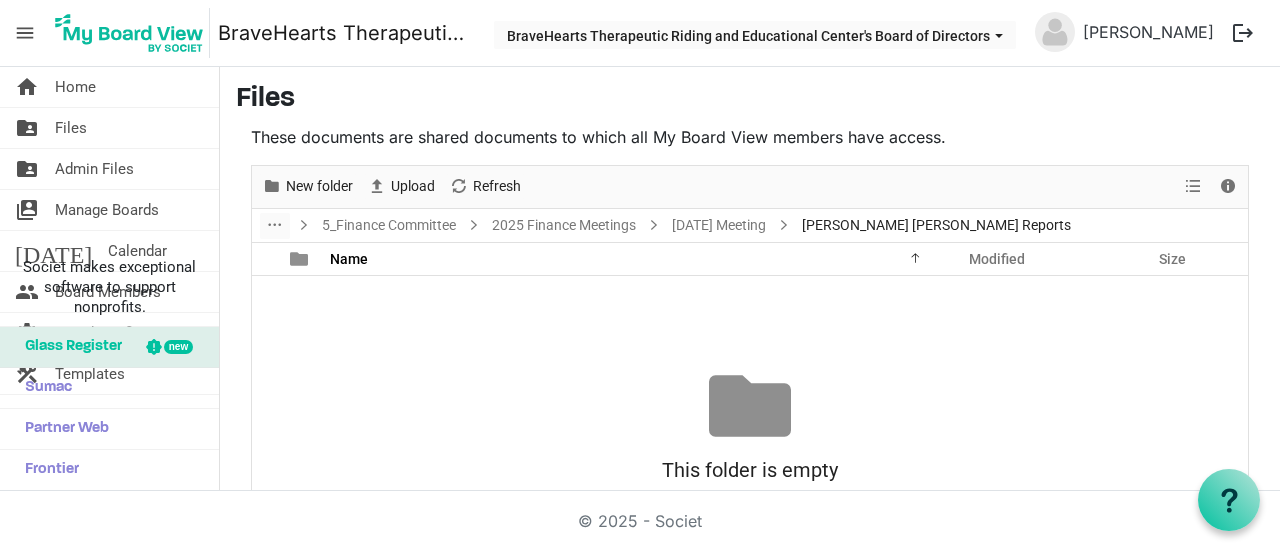 click on "No records to display This folder is empty Drag files here to upload" at bounding box center (750, 445) 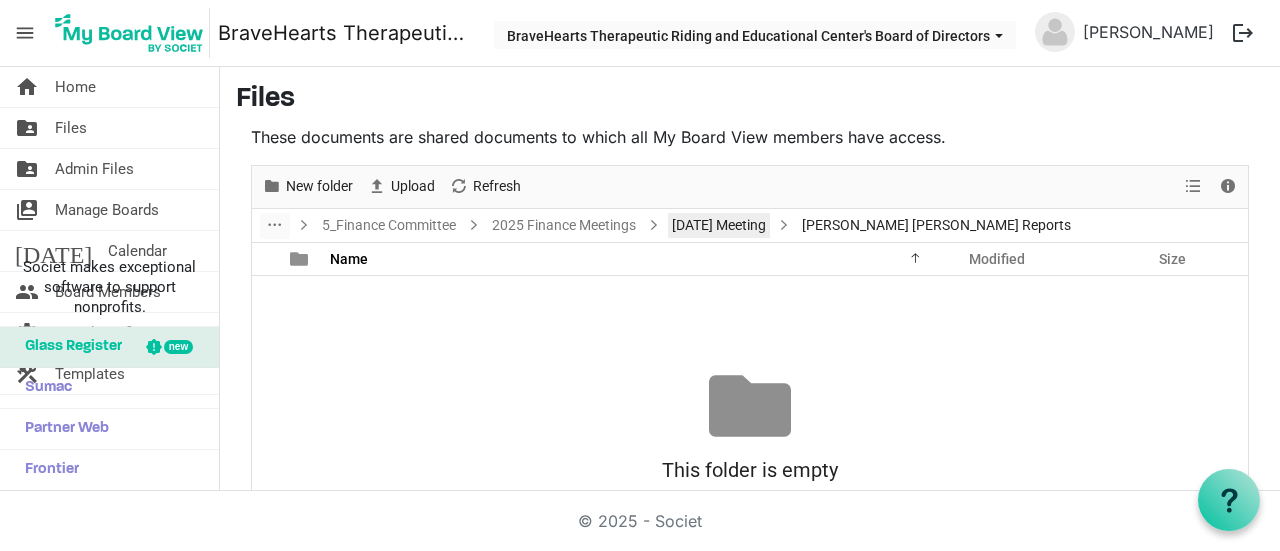 click on "[DATE] Meeting" at bounding box center (719, 225) 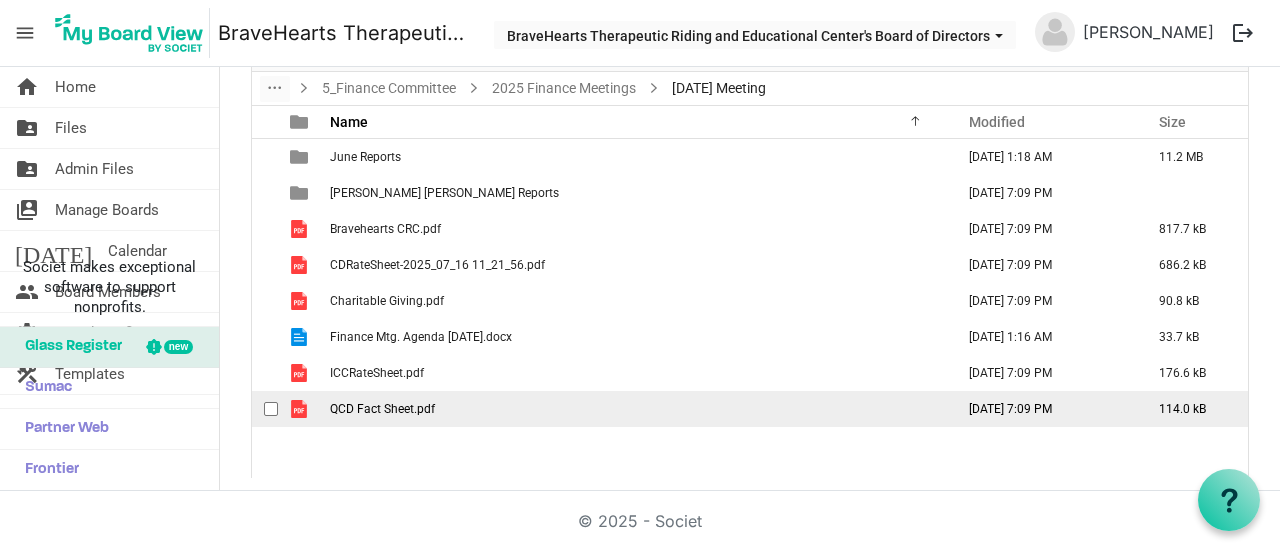 scroll, scrollTop: 138, scrollLeft: 0, axis: vertical 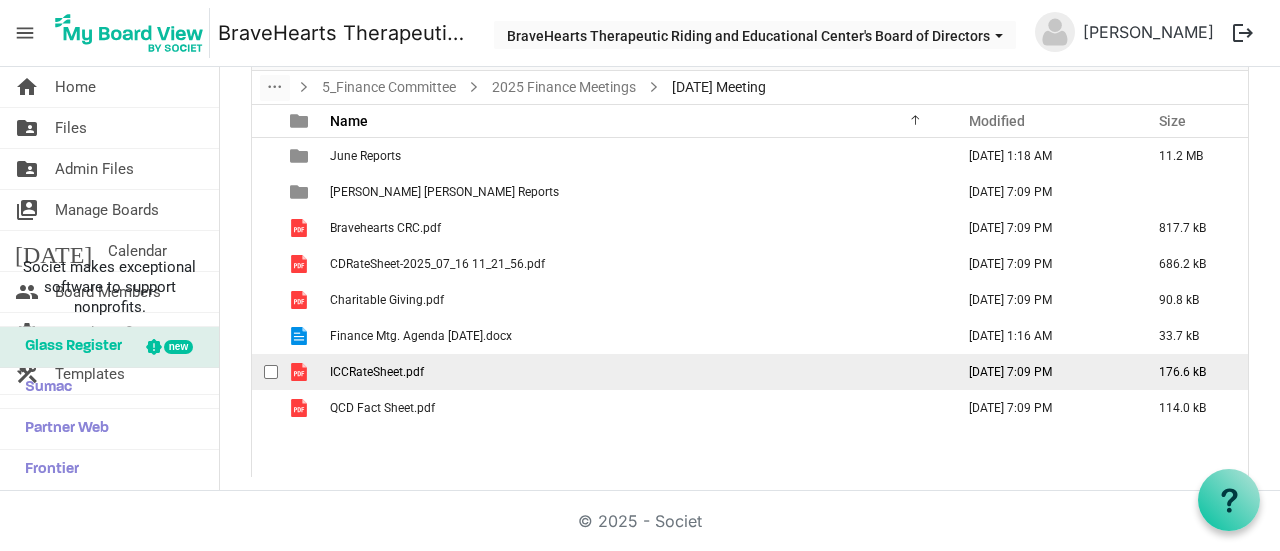 click at bounding box center [271, 372] 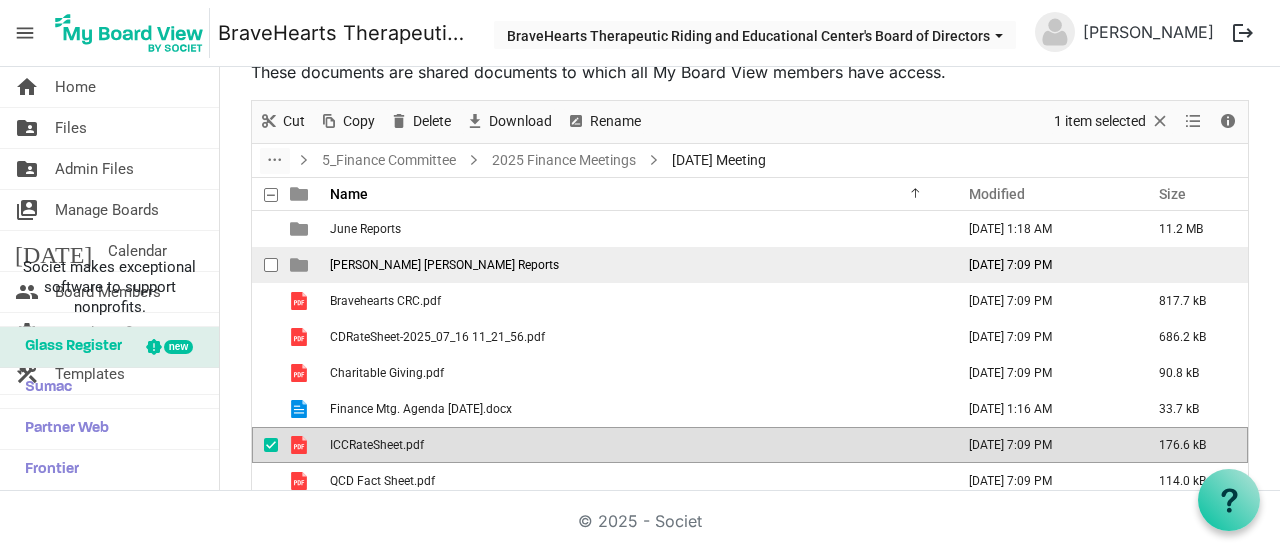 scroll, scrollTop: 0, scrollLeft: 0, axis: both 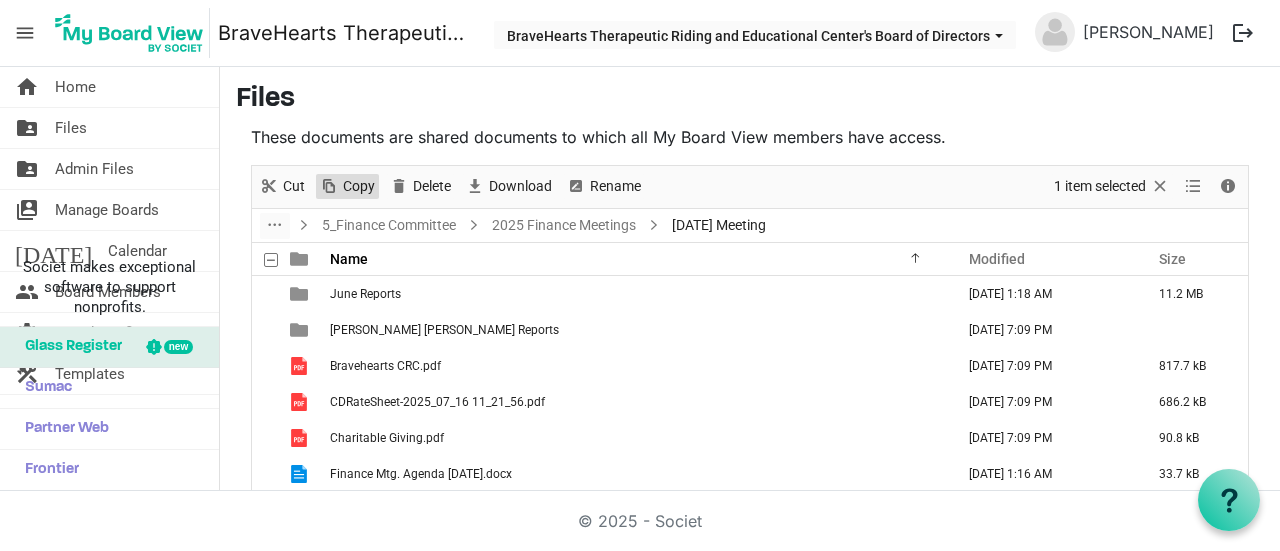 click on "Copy" at bounding box center (359, 186) 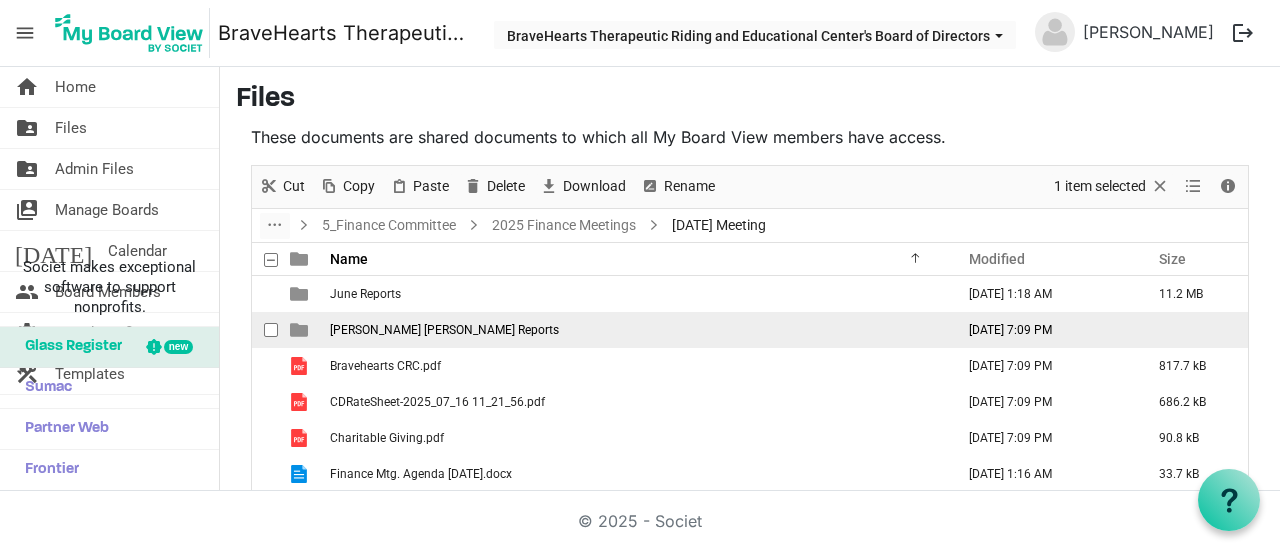 click on "Merrill Lynch Reports" at bounding box center [444, 330] 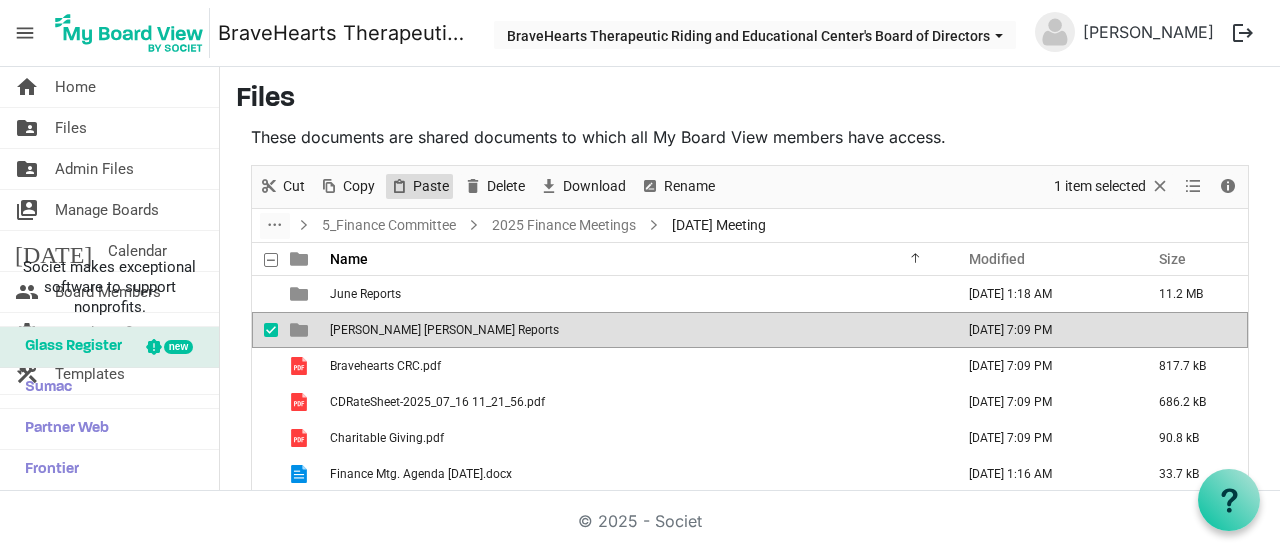click on "Paste" at bounding box center [431, 186] 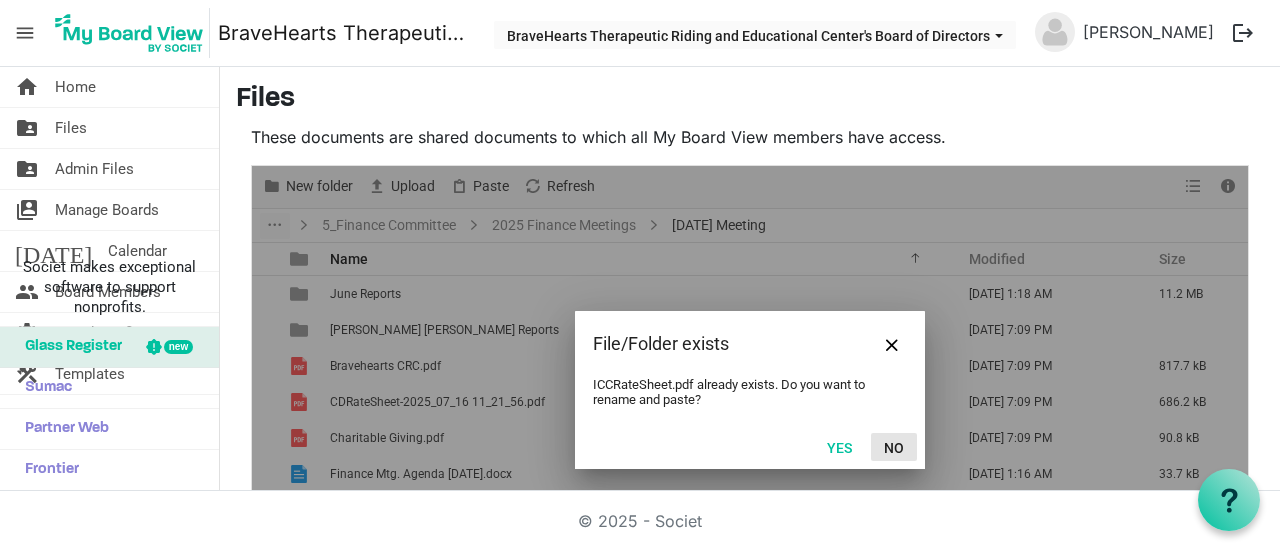 click on "No" at bounding box center (894, 447) 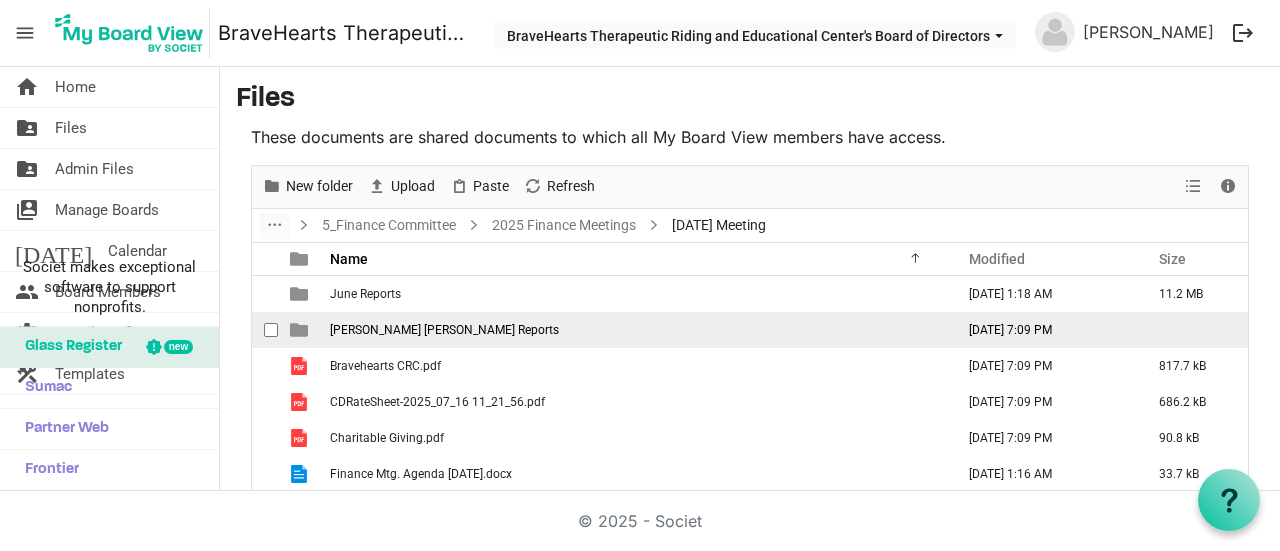 click on "Merrill Lynch Reports" at bounding box center [636, 330] 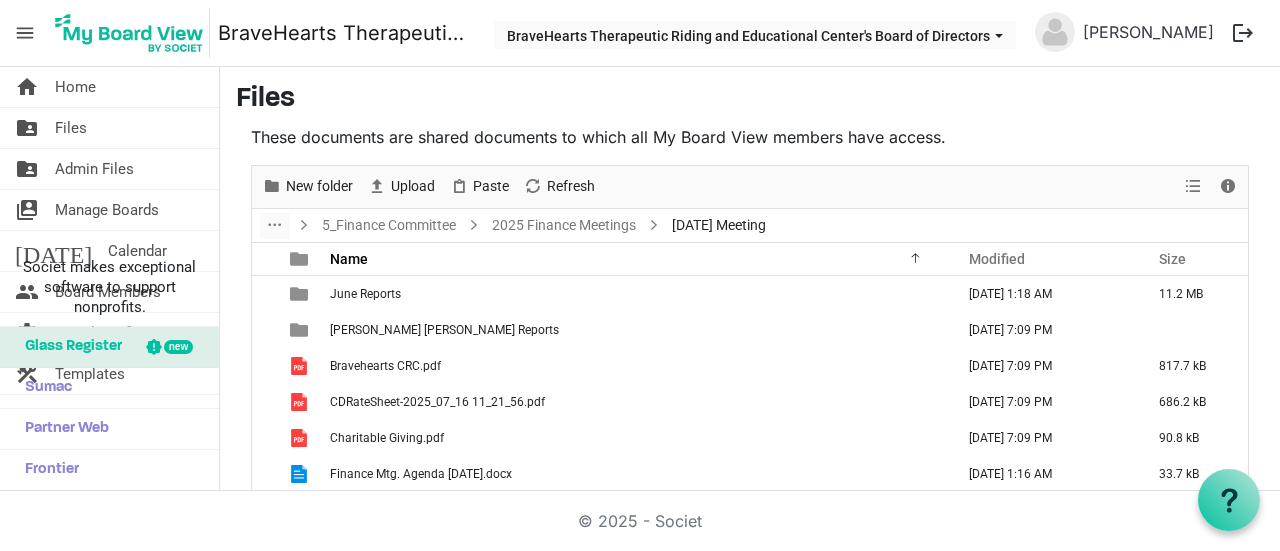 click on "Merrill Lynch Reports" at bounding box center [636, 330] 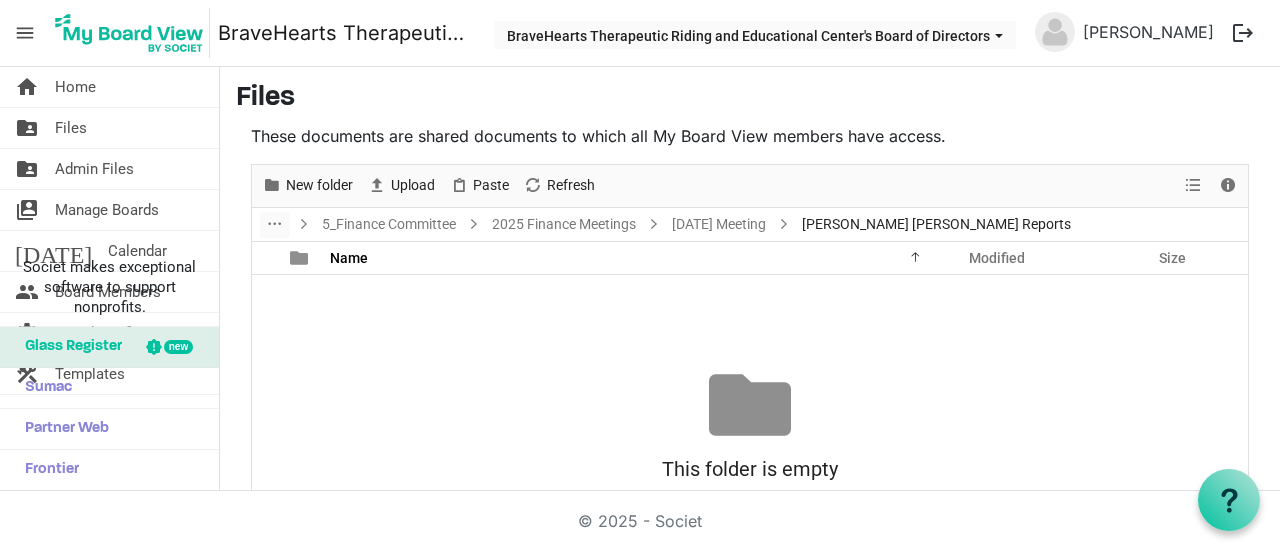 scroll, scrollTop: 0, scrollLeft: 0, axis: both 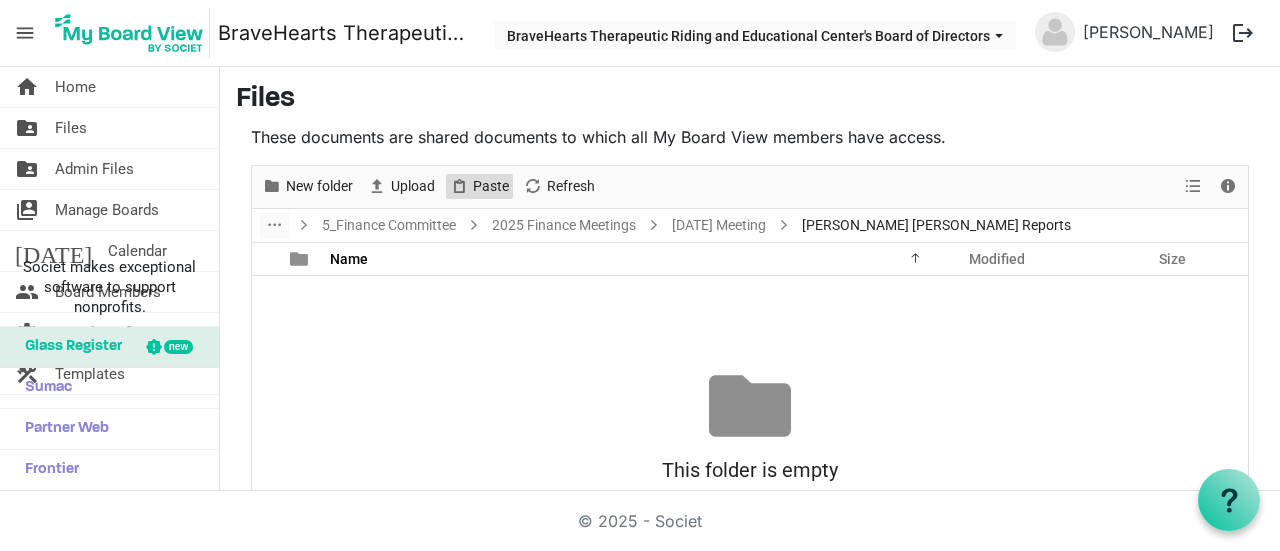 click on "Paste" at bounding box center [491, 186] 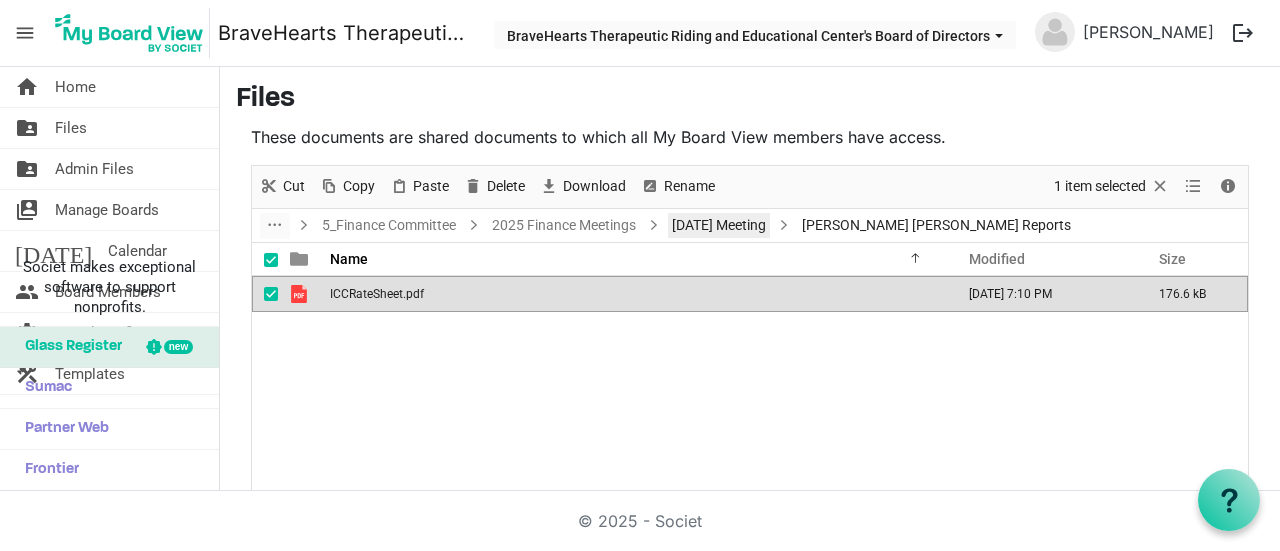click on "[DATE] Meeting" at bounding box center [719, 225] 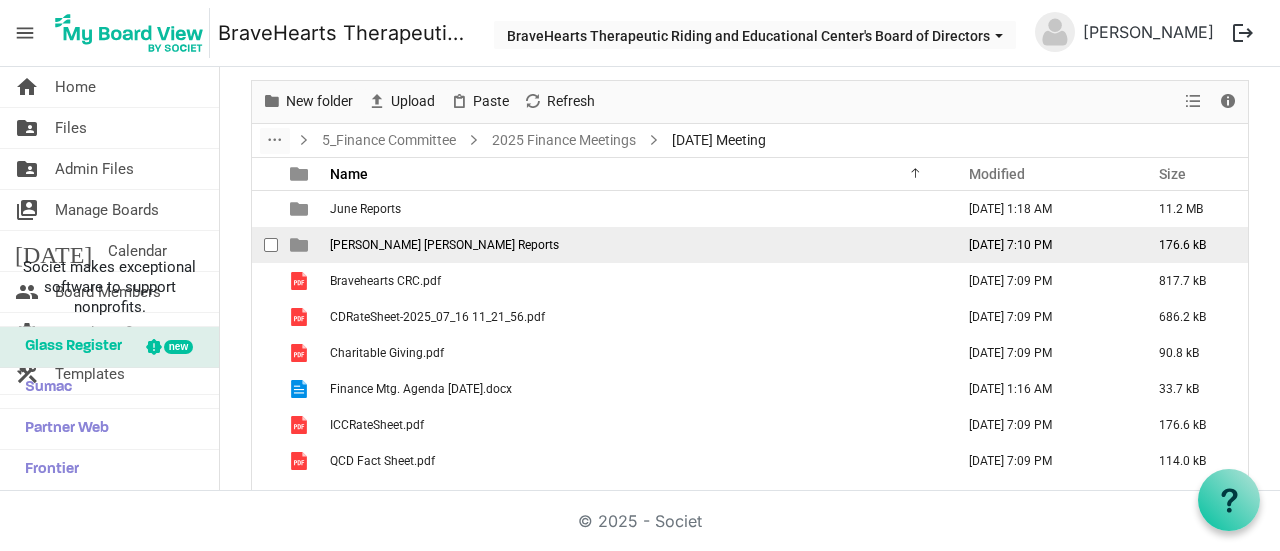 scroll, scrollTop: 100, scrollLeft: 0, axis: vertical 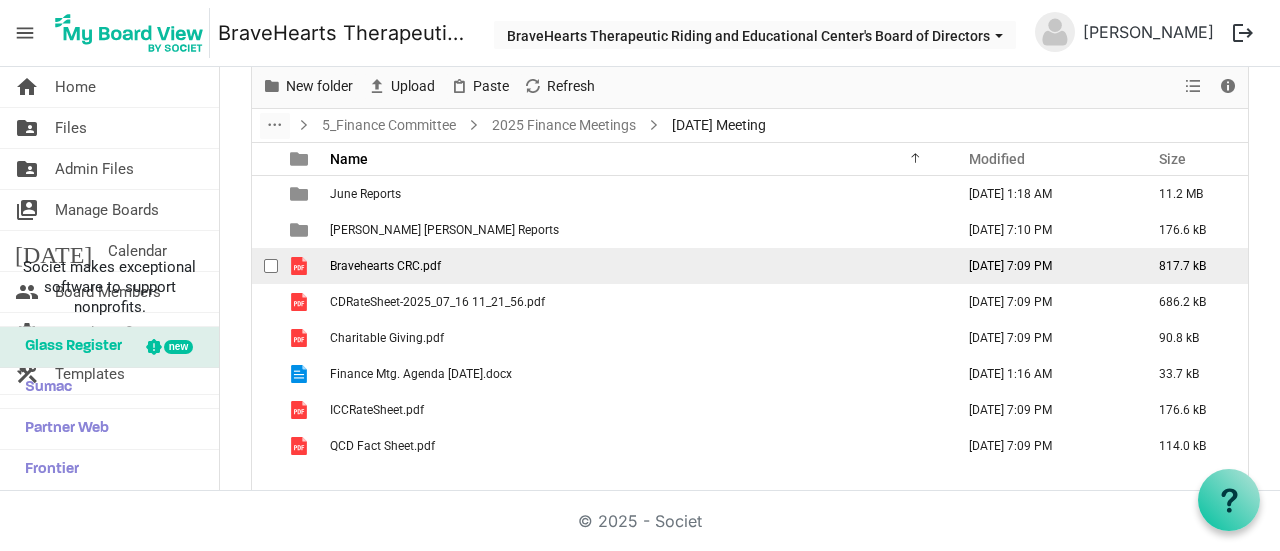 click at bounding box center [271, 266] 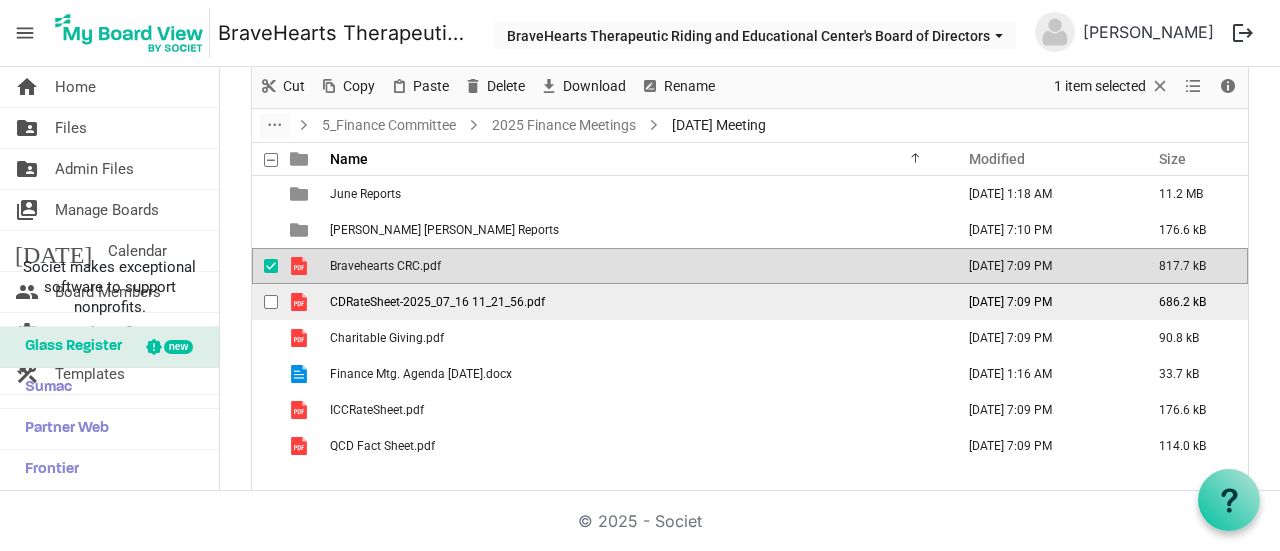 click at bounding box center [271, 302] 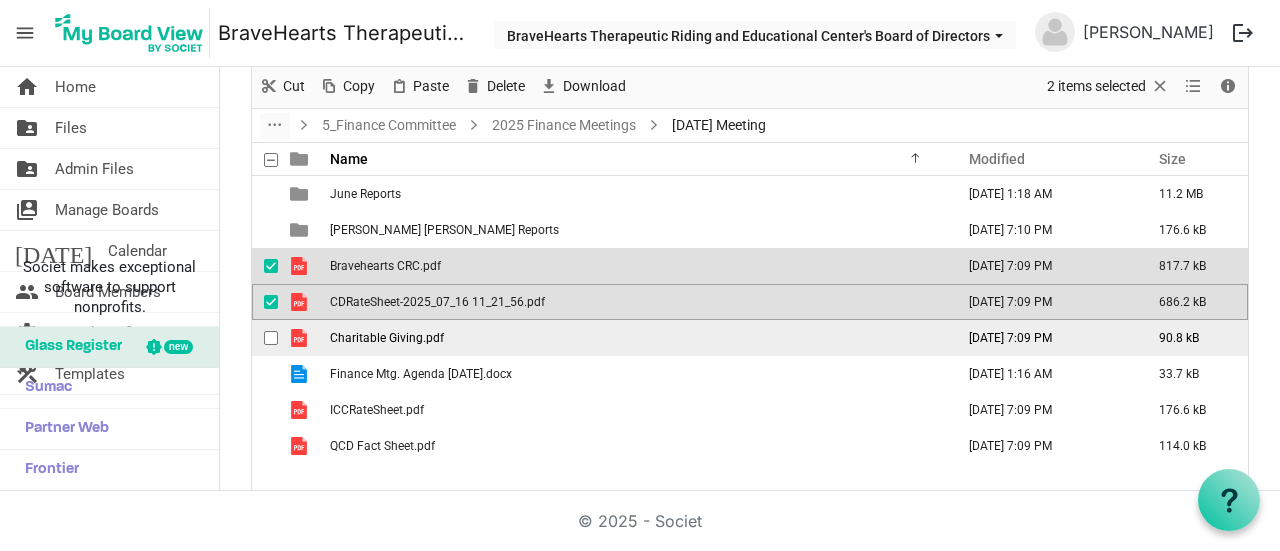 click at bounding box center [276, 338] 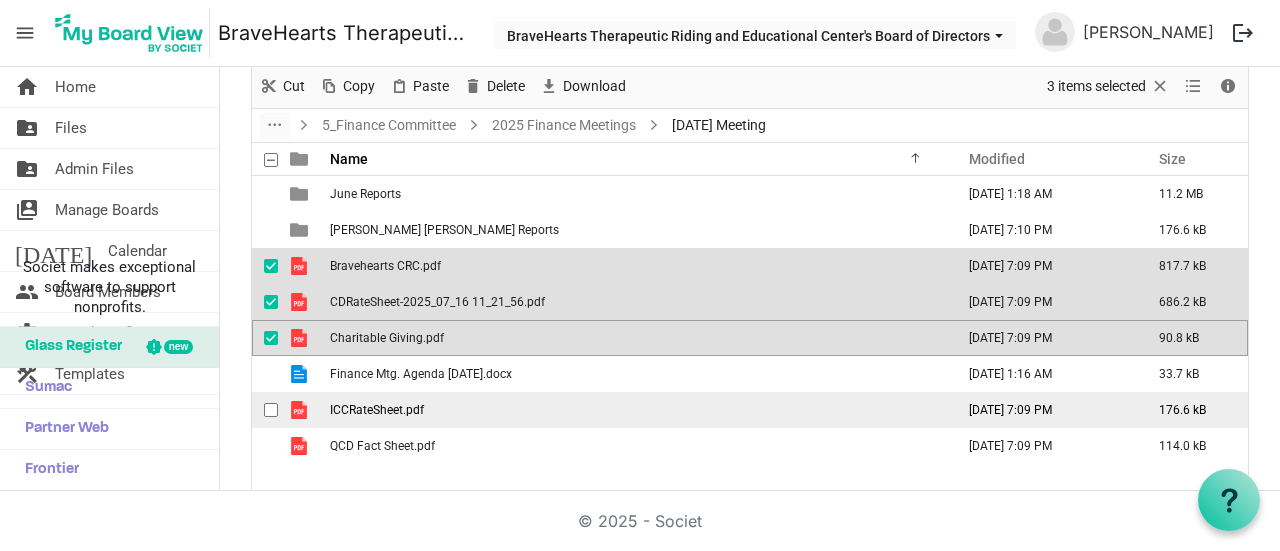 click at bounding box center [276, 410] 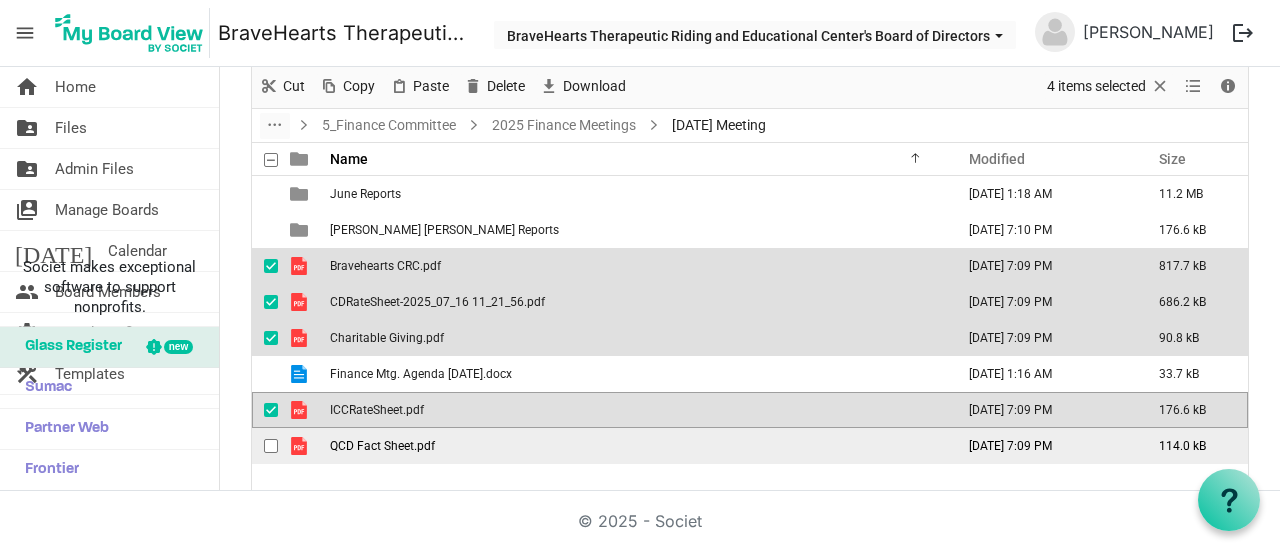 click at bounding box center [265, 446] 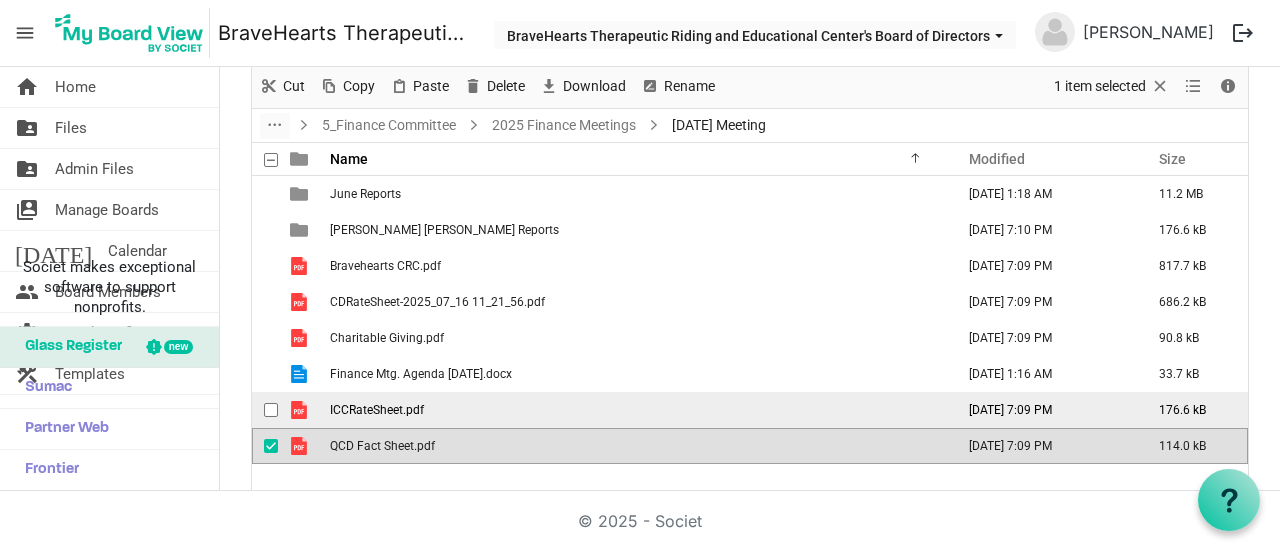 click at bounding box center (271, 410) 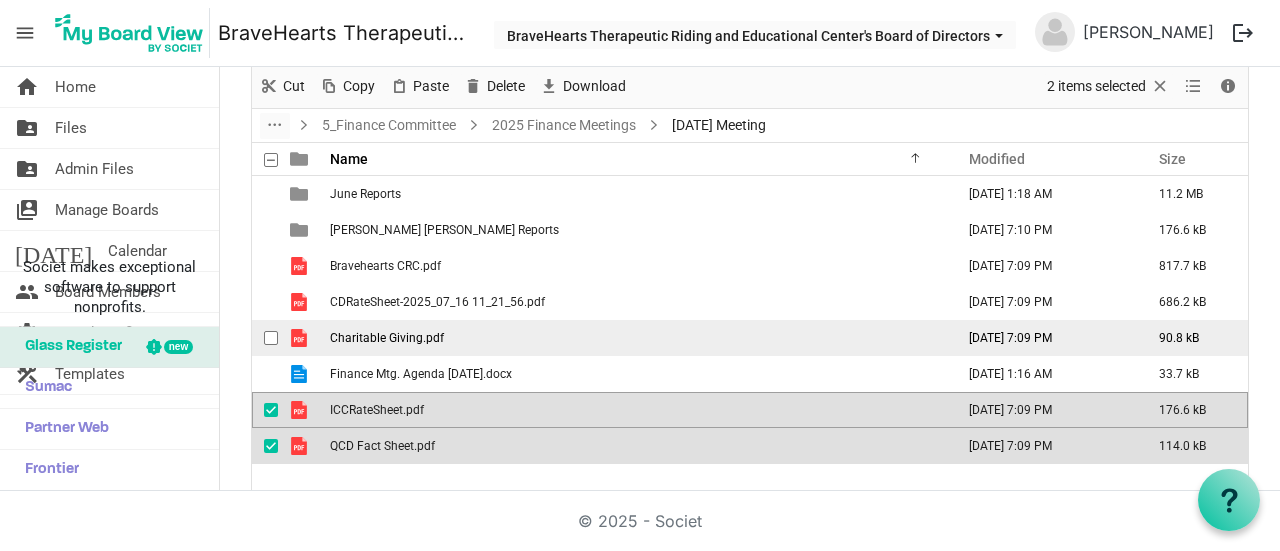 click at bounding box center [271, 338] 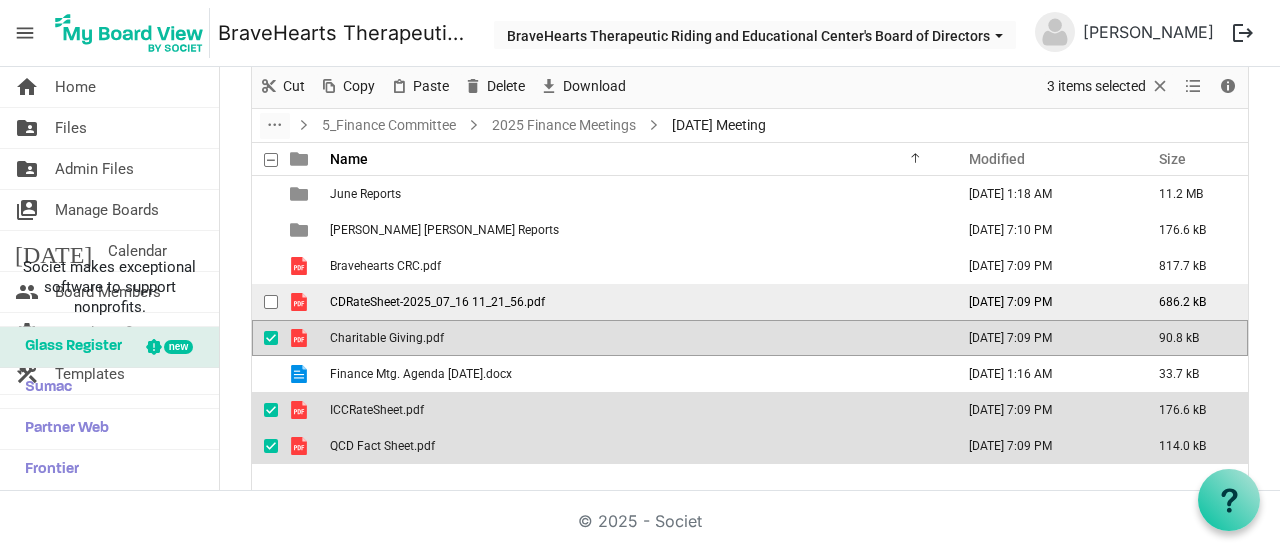 click at bounding box center (271, 302) 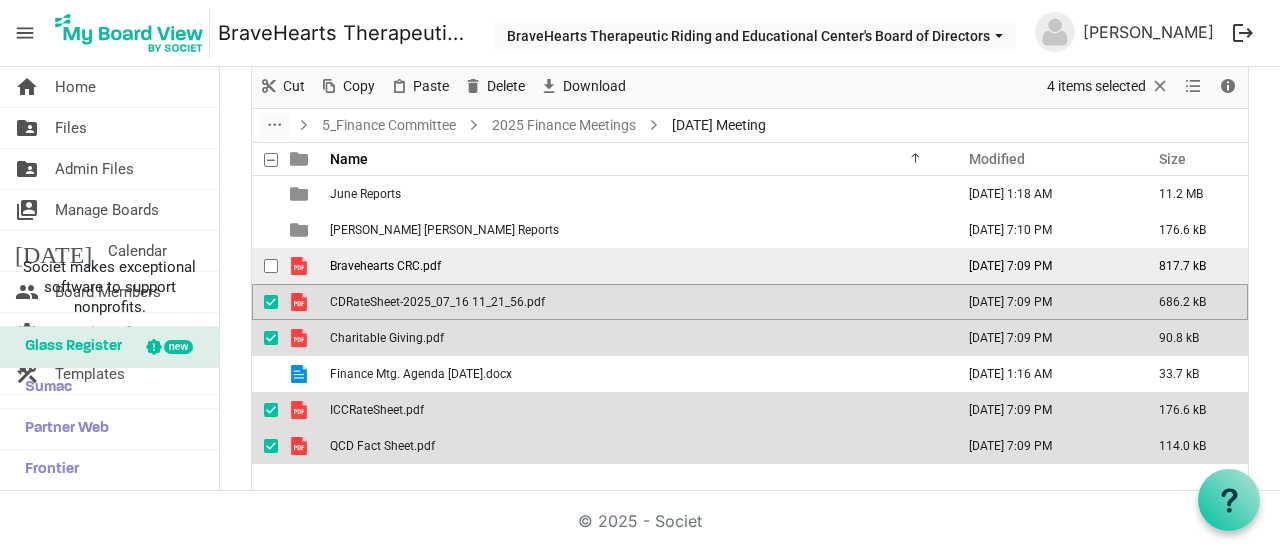 click at bounding box center (271, 266) 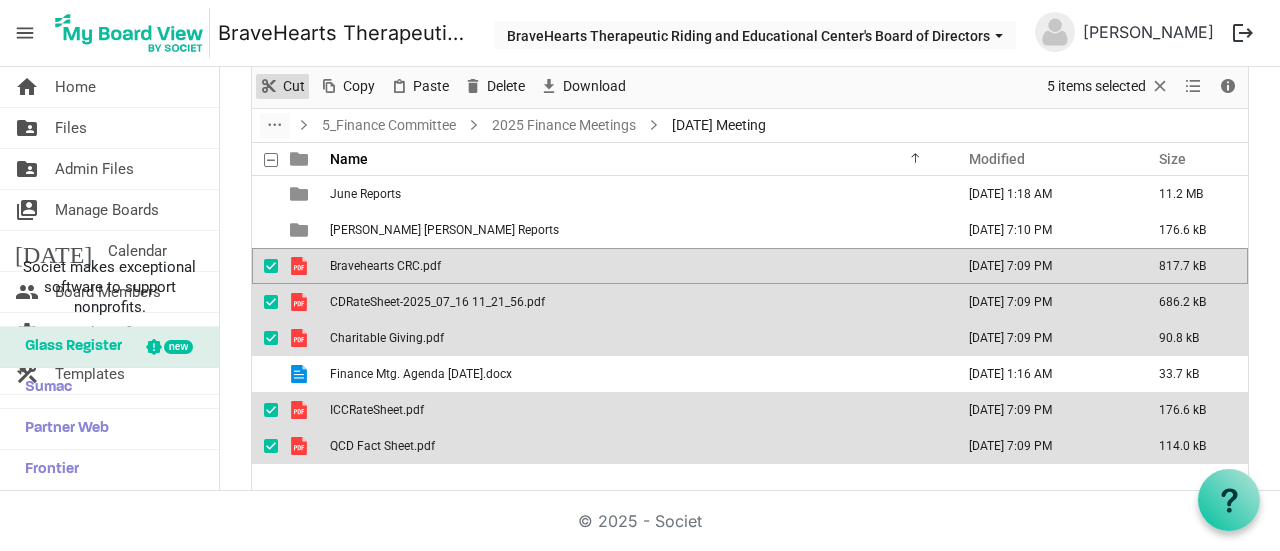 click on "Cut" at bounding box center (294, 86) 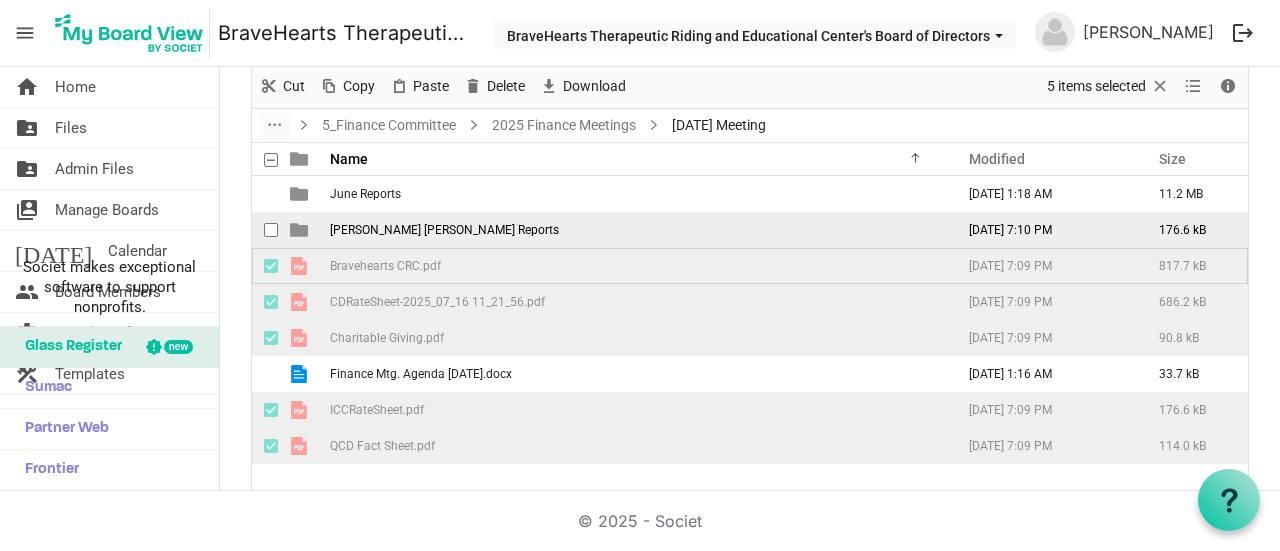 click on "Merrill Lynch Reports" at bounding box center (444, 230) 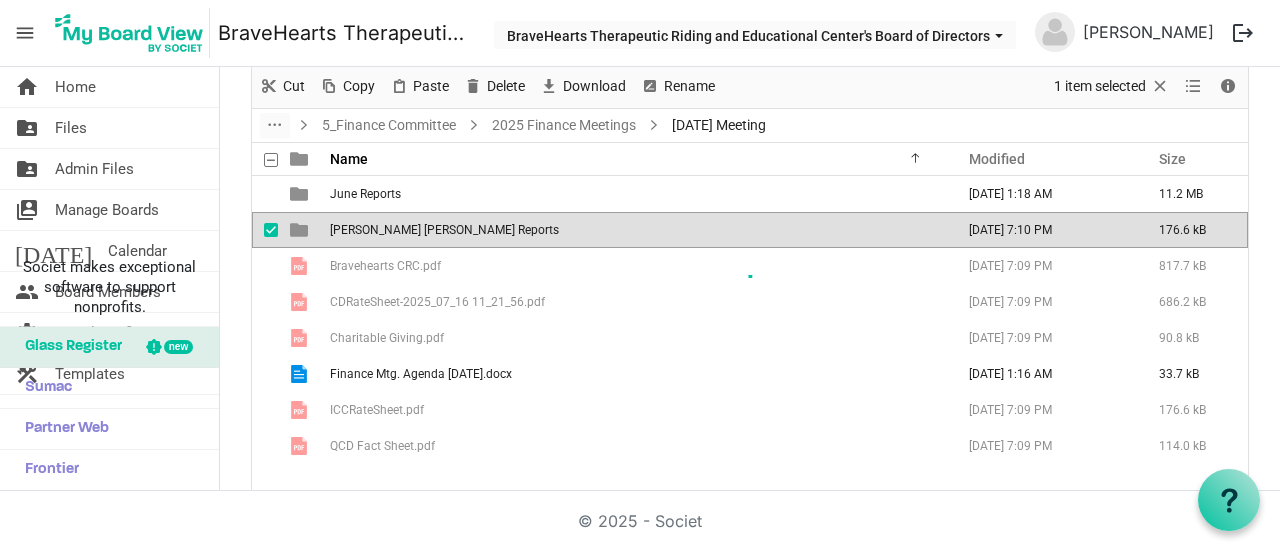 scroll, scrollTop: 122, scrollLeft: 0, axis: vertical 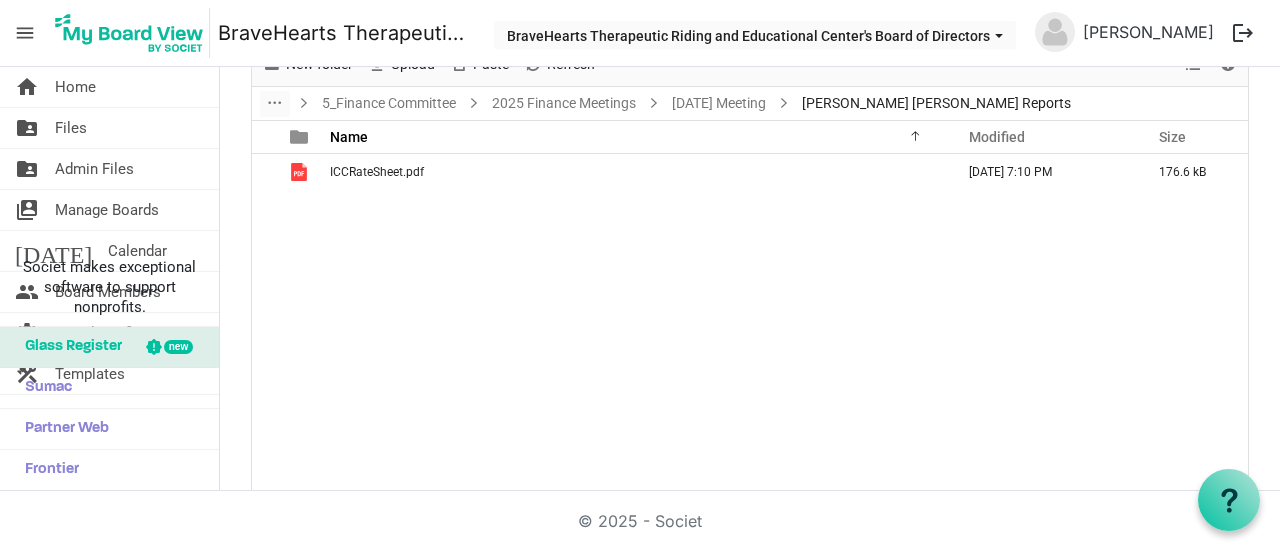 click on "ICCRateSheet.pdf July 17, 2025 7:10 PM 176.6 kB" at bounding box center (750, 323) 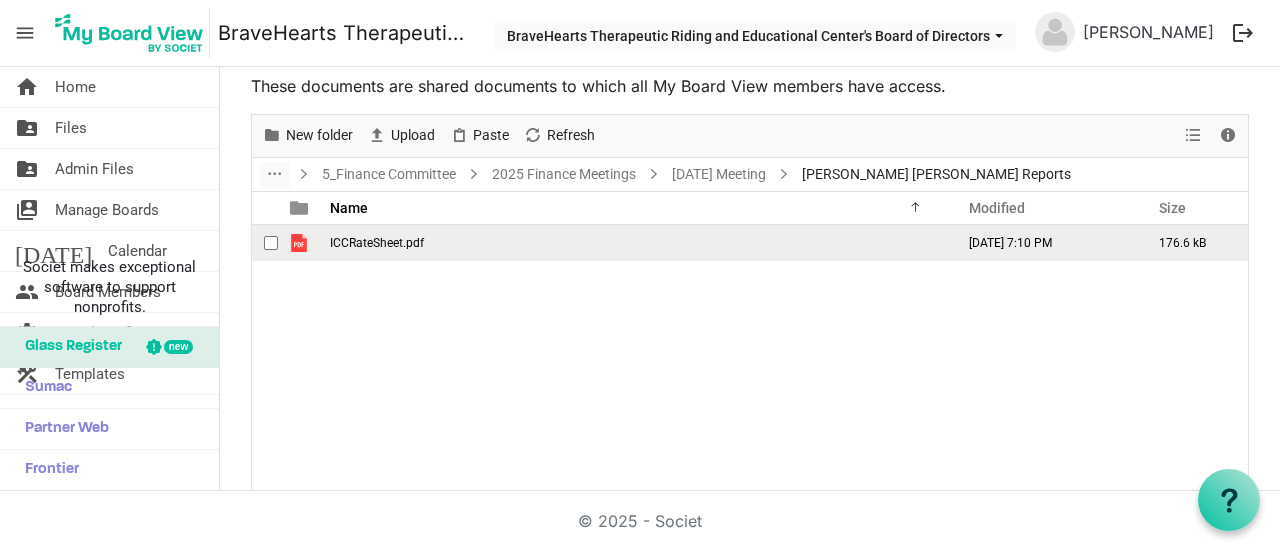 scroll, scrollTop: 22, scrollLeft: 0, axis: vertical 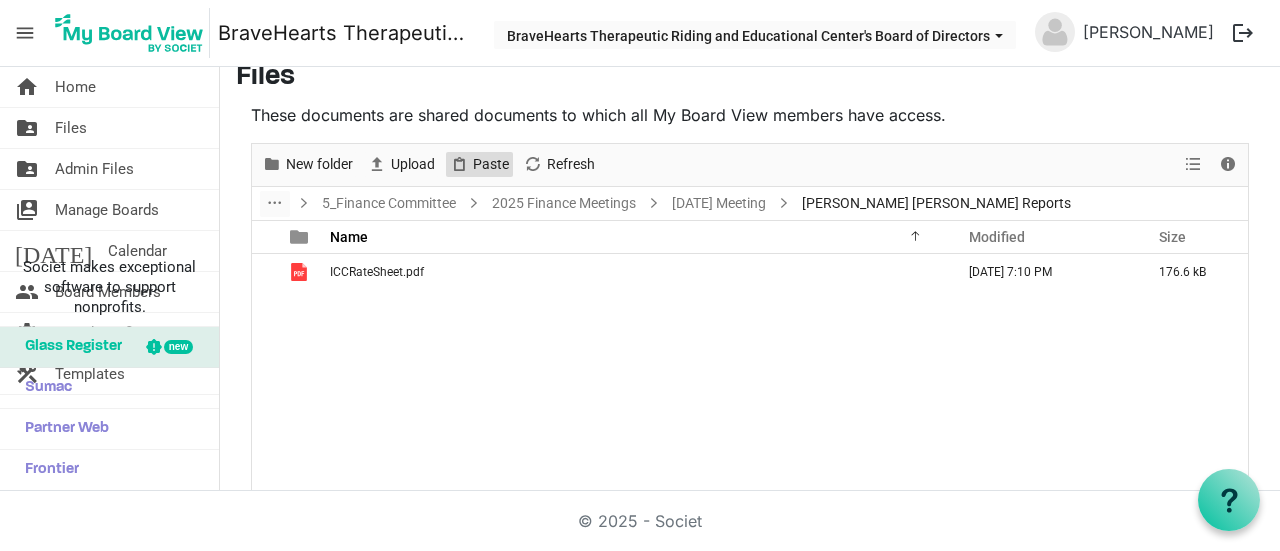 click on "Paste" at bounding box center (491, 164) 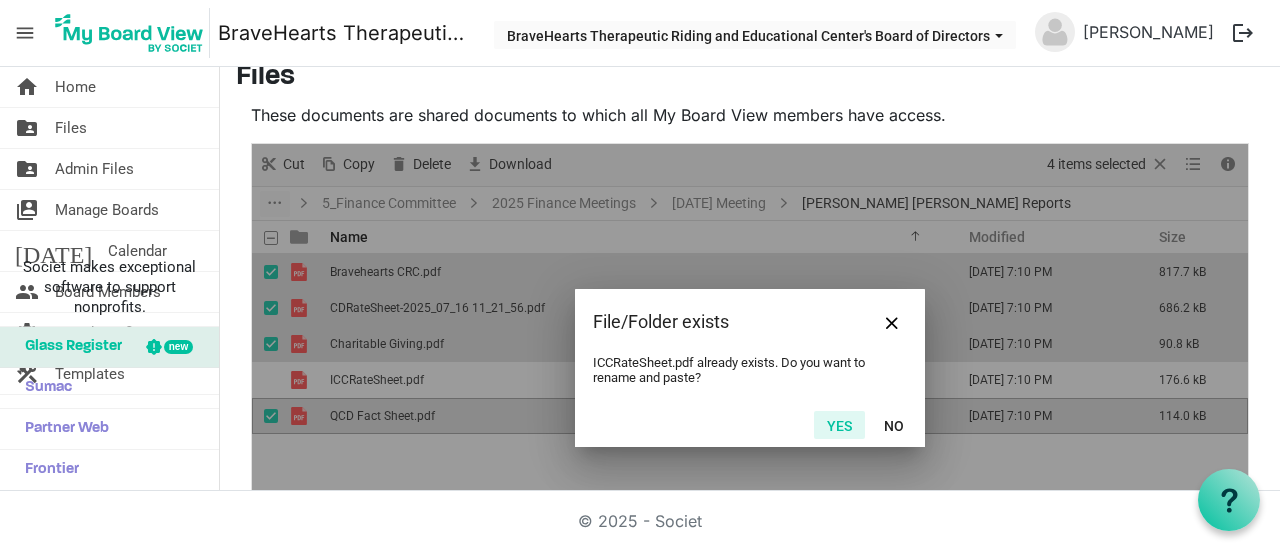 click on "Yes" at bounding box center [839, 425] 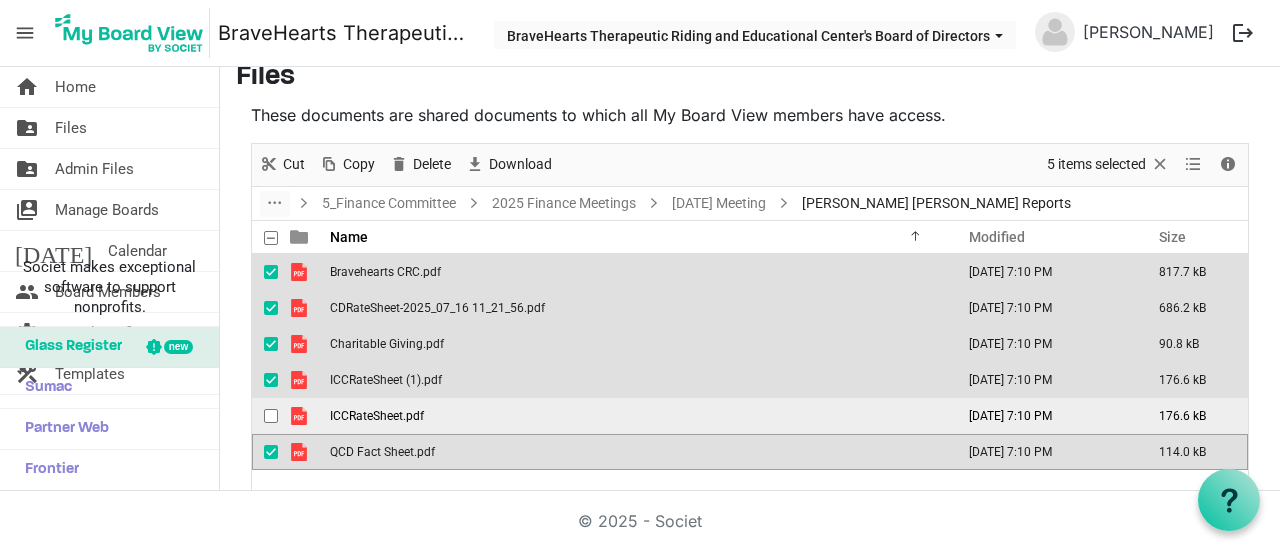 click on "ICCRateSheet.pdf" at bounding box center [636, 416] 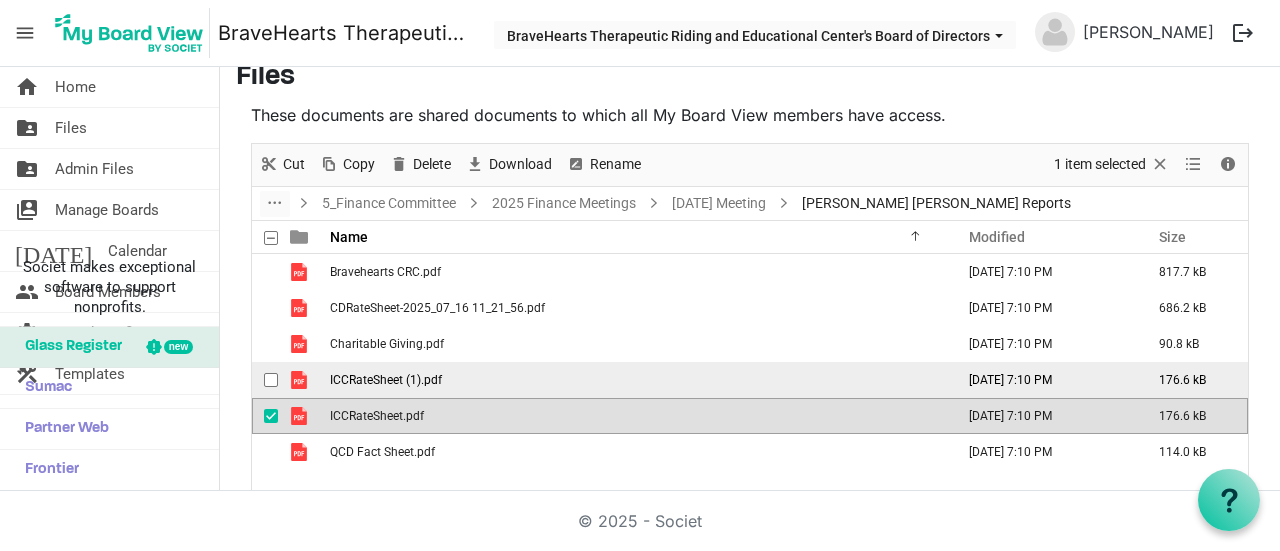 click on "ICCRateSheet (1).pdf" at bounding box center (636, 380) 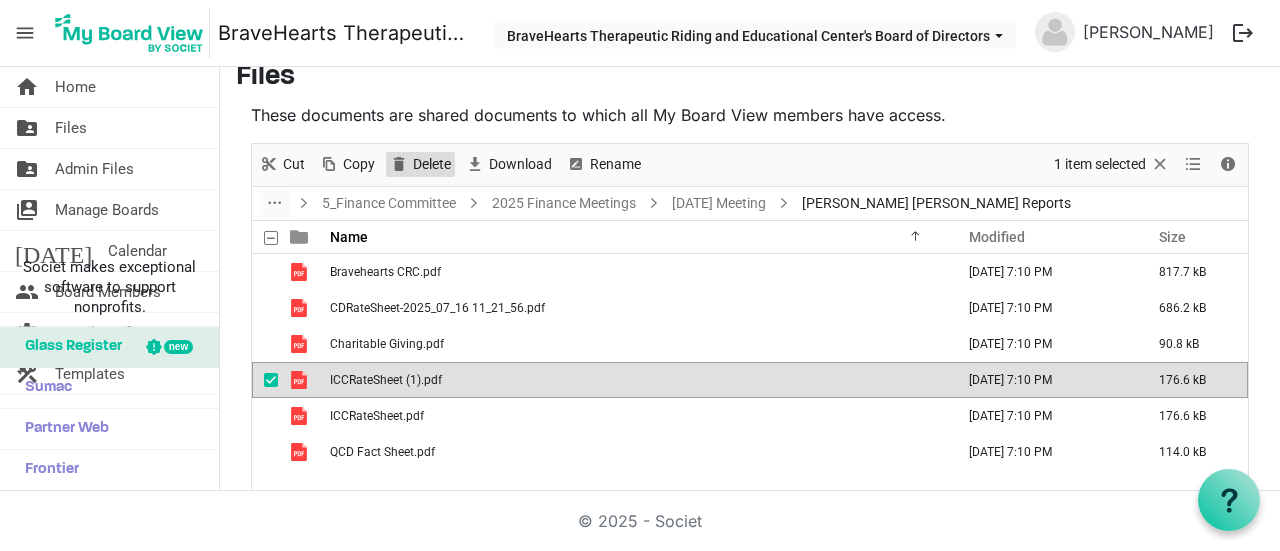 click on "Delete" at bounding box center (432, 164) 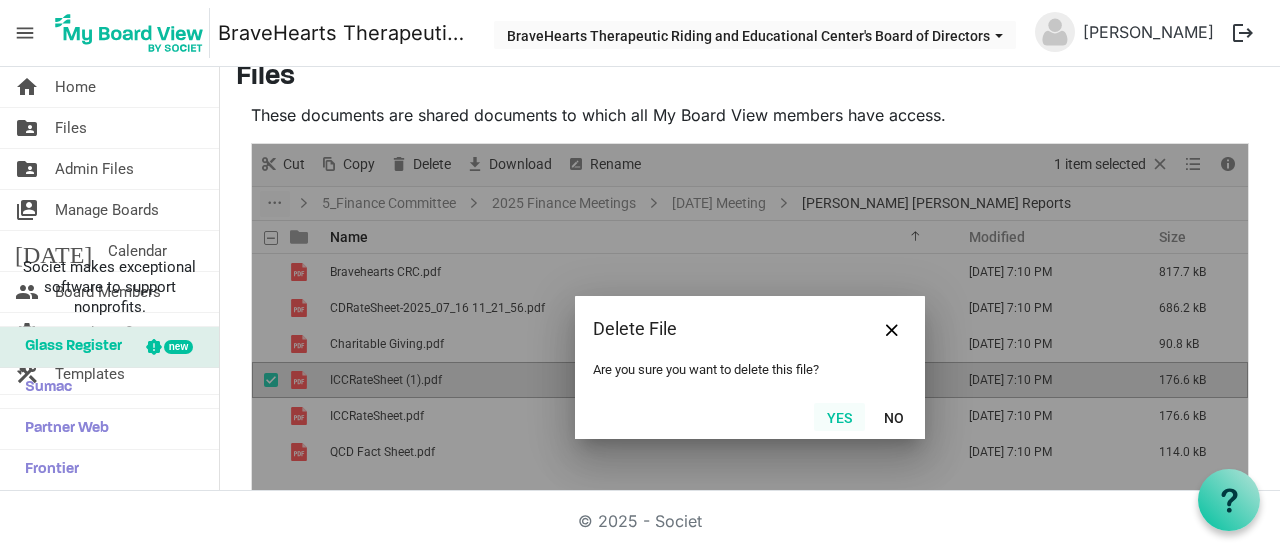 click on "Yes" at bounding box center [839, 417] 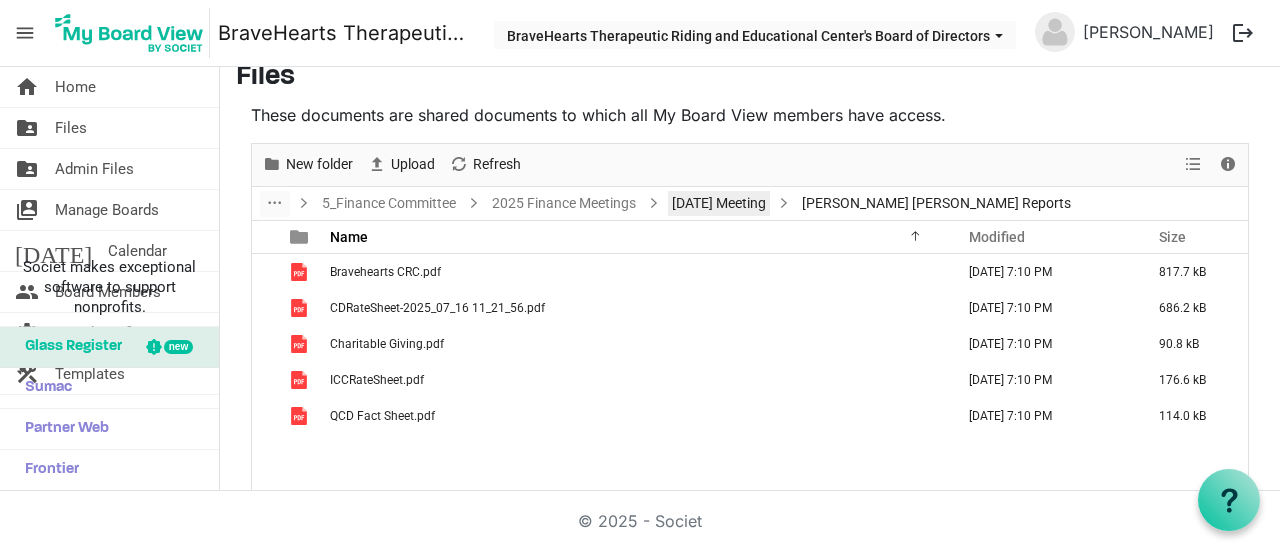 click on "[DATE] Meeting" at bounding box center [719, 203] 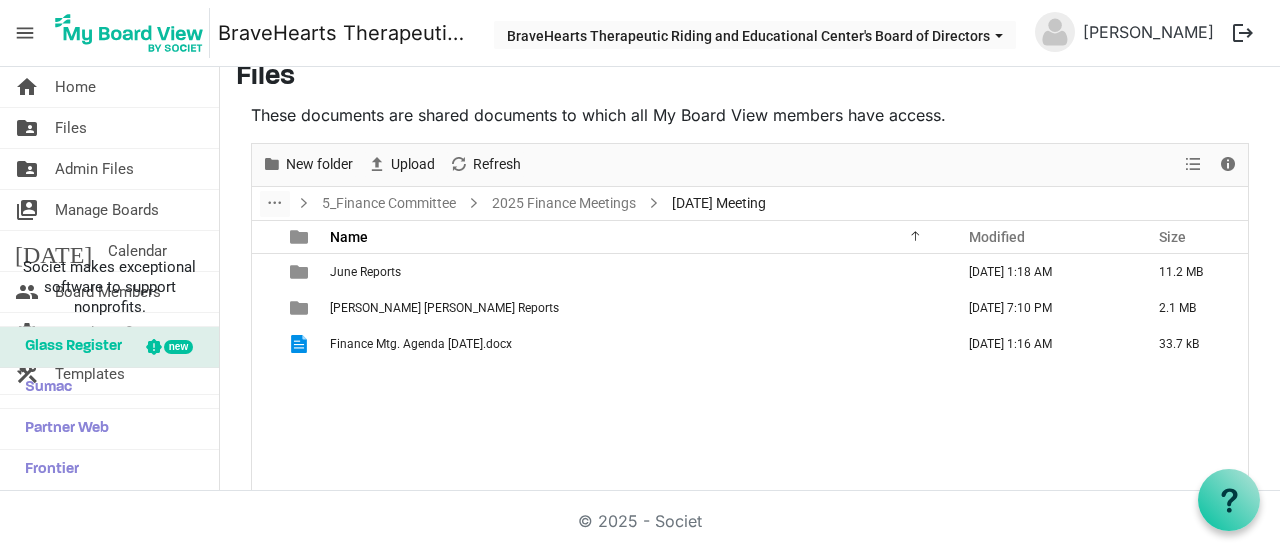 scroll, scrollTop: 0, scrollLeft: 0, axis: both 